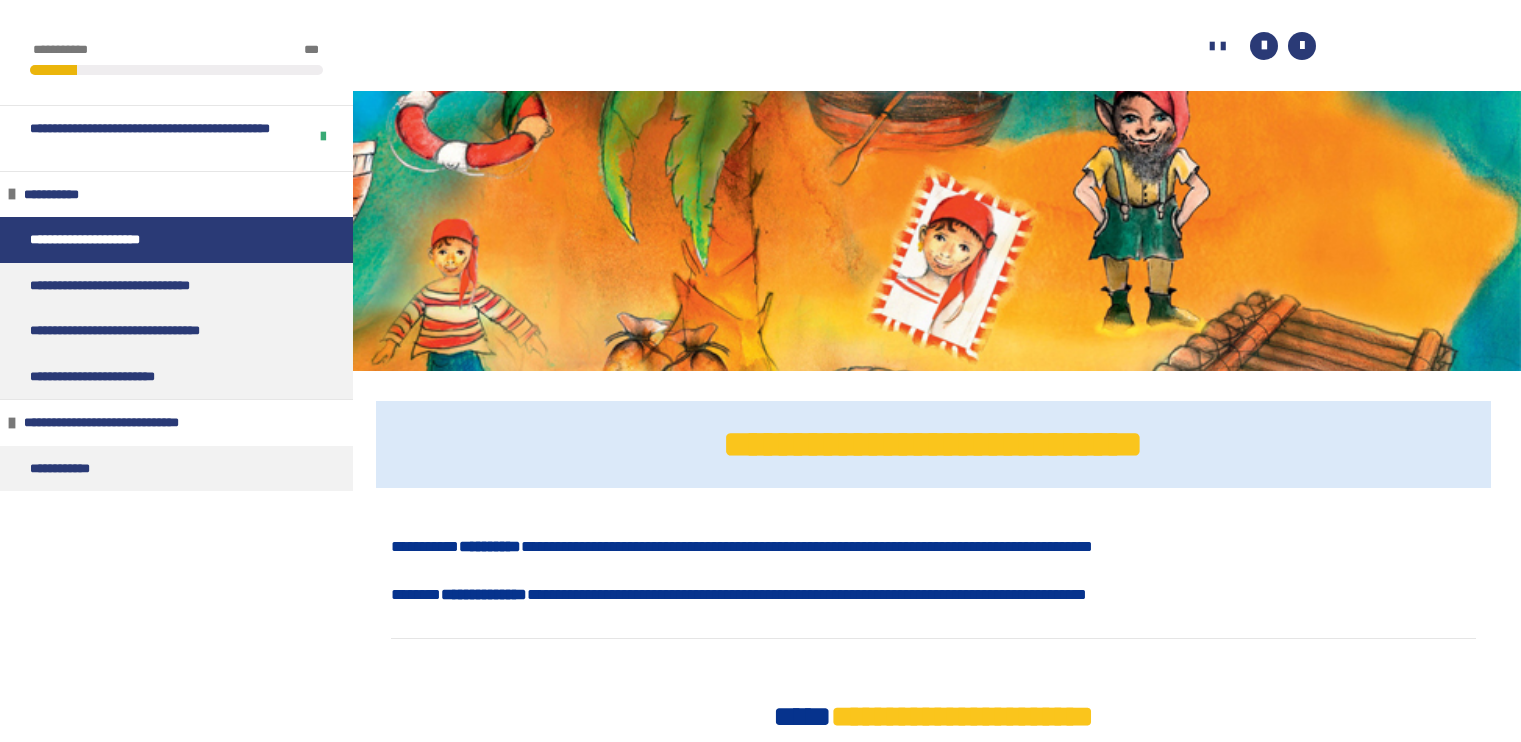 scroll, scrollTop: 1146, scrollLeft: 0, axis: vertical 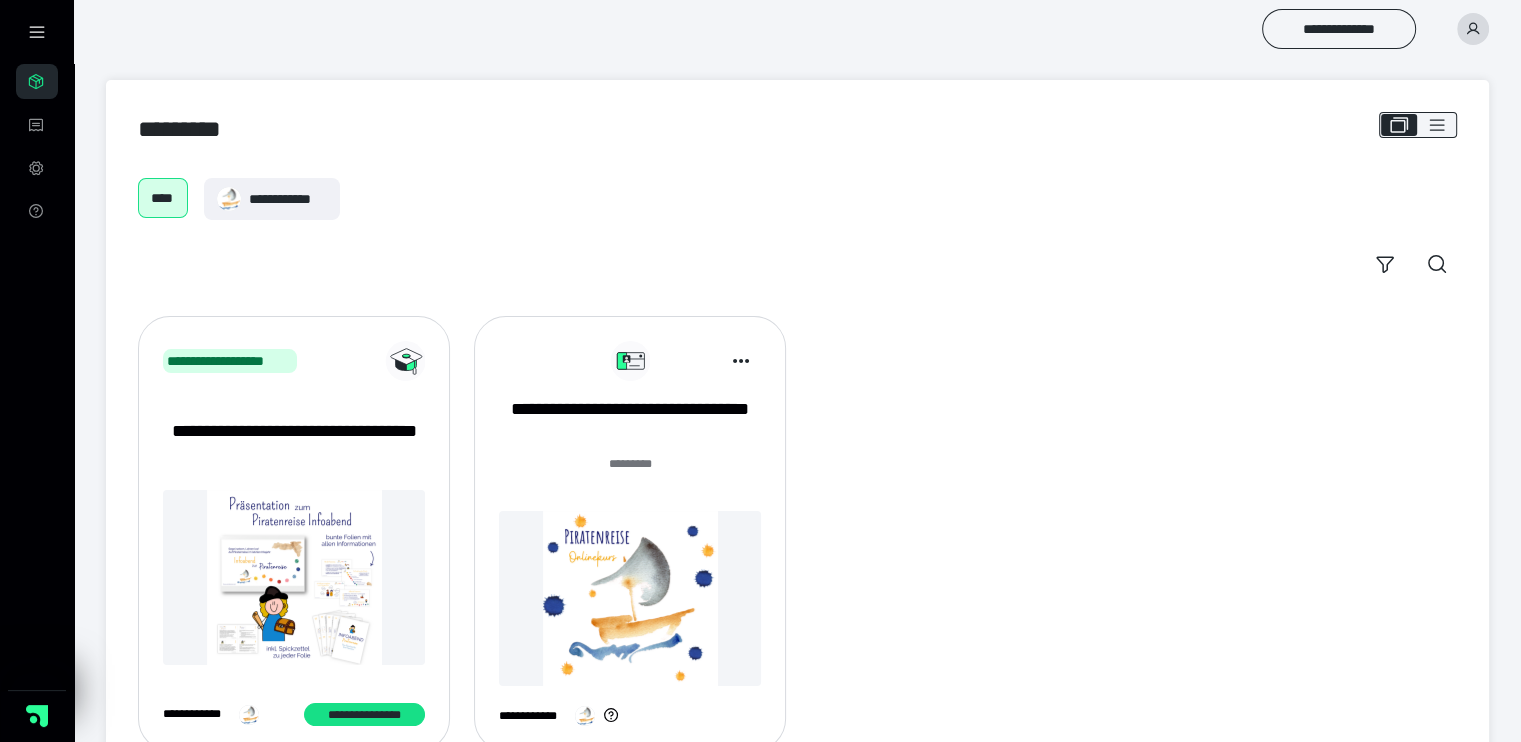 click on "**********" at bounding box center [797, 533] 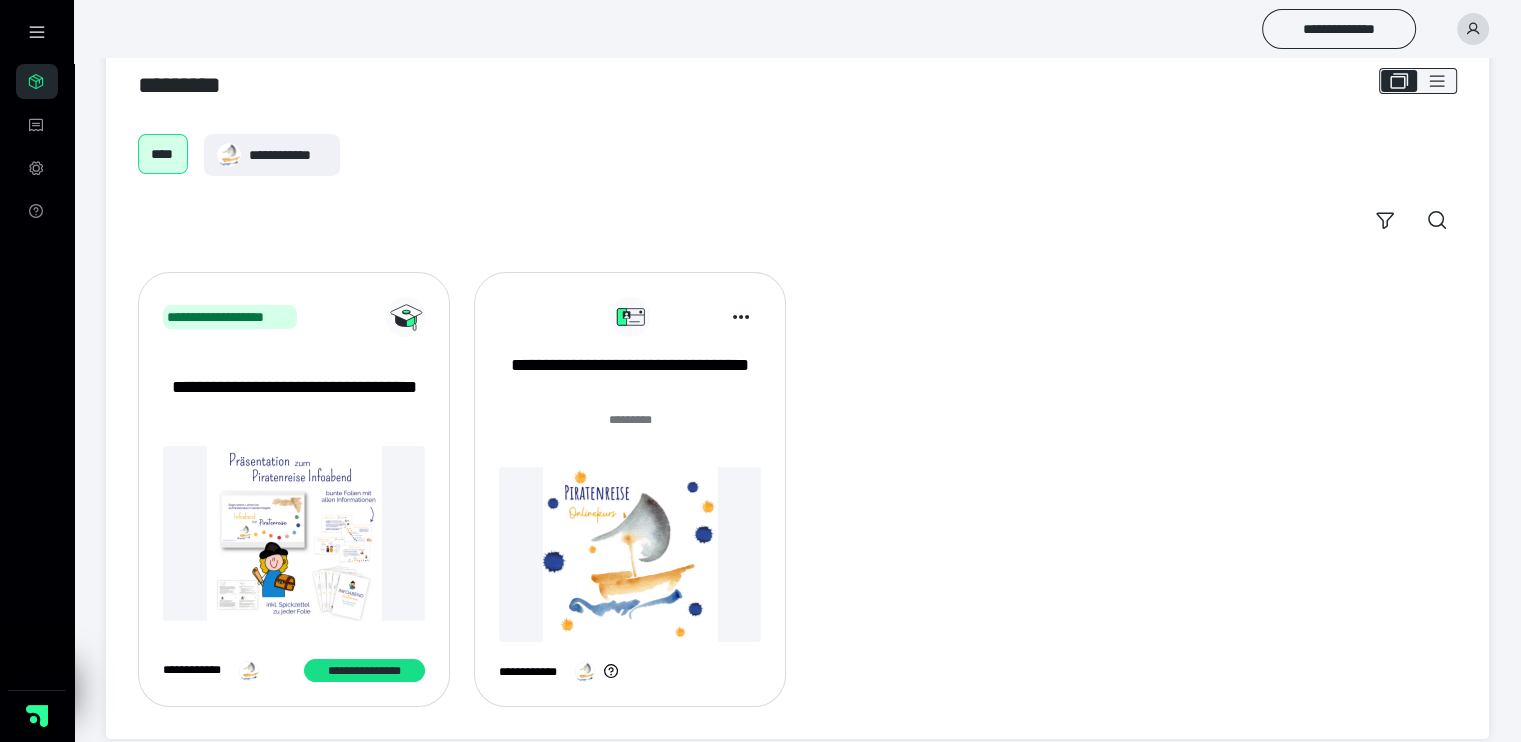 scroll, scrollTop: 65, scrollLeft: 0, axis: vertical 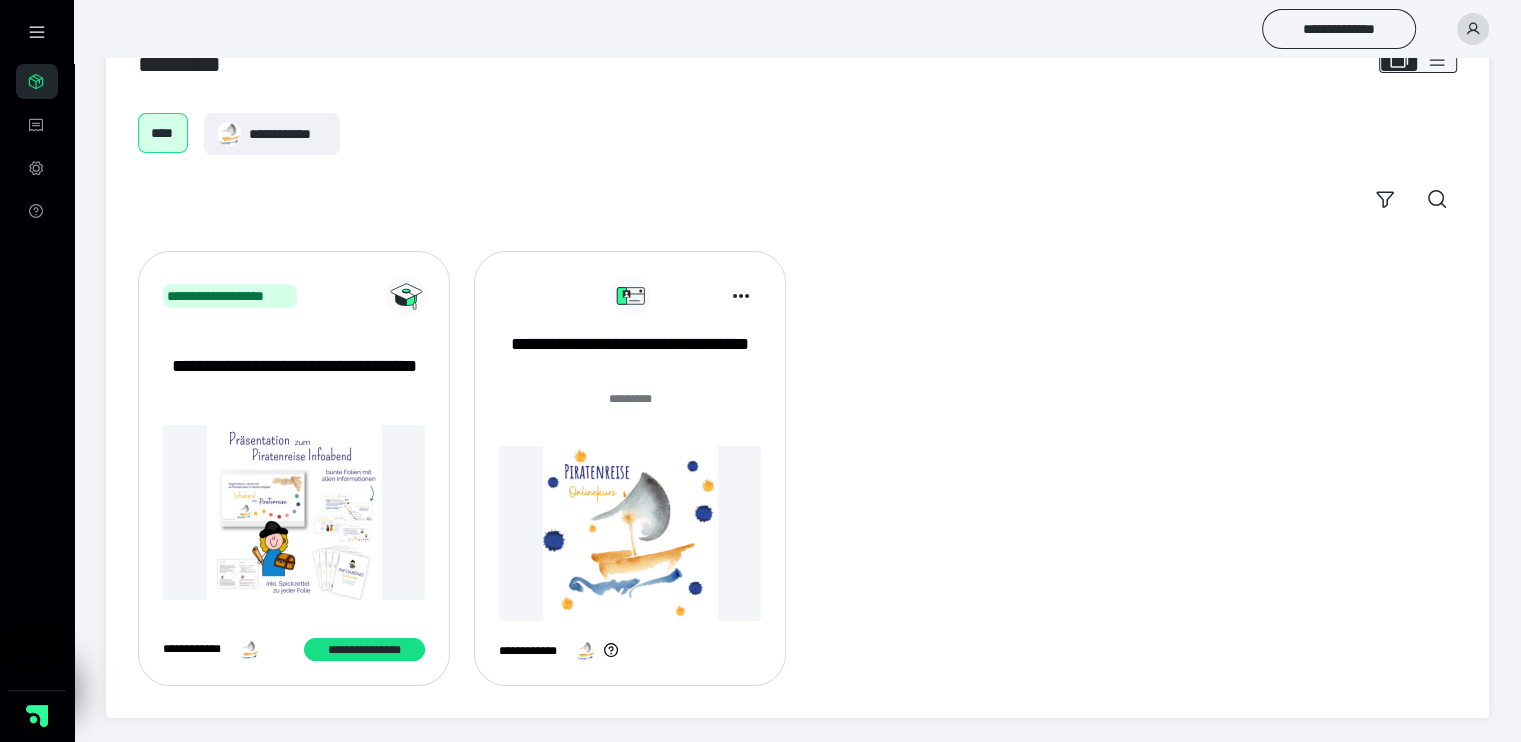 click at bounding box center [630, 533] 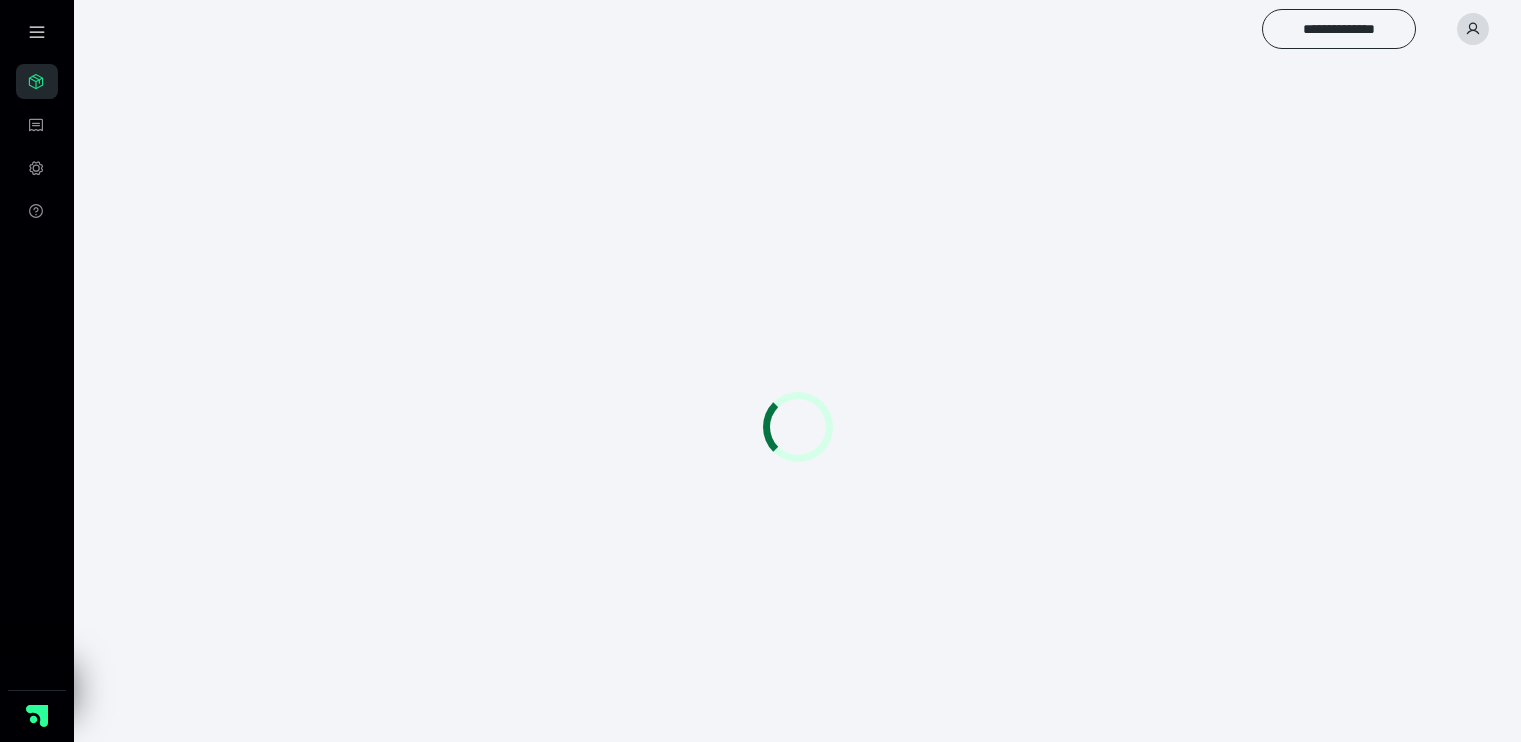scroll, scrollTop: 0, scrollLeft: 0, axis: both 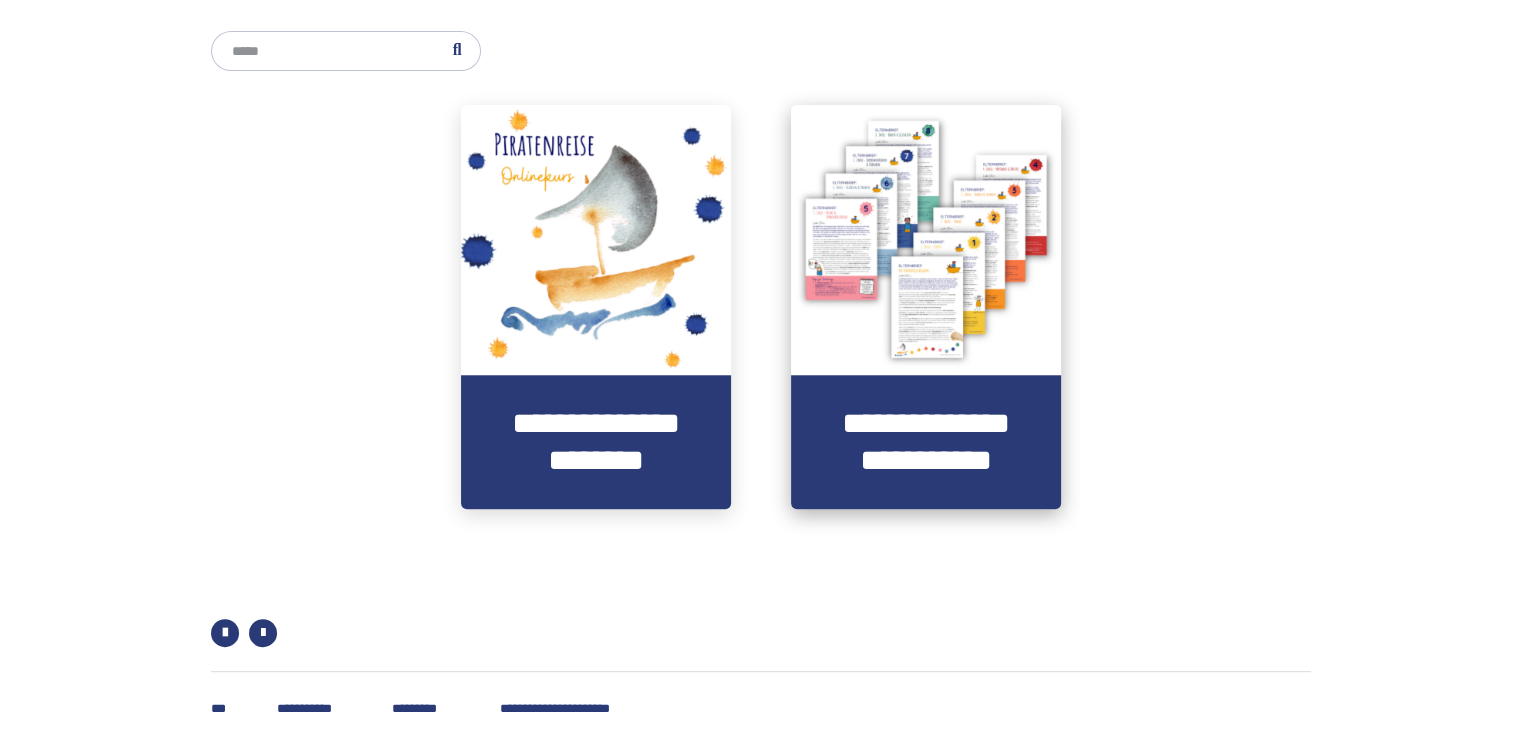 click at bounding box center [926, 240] 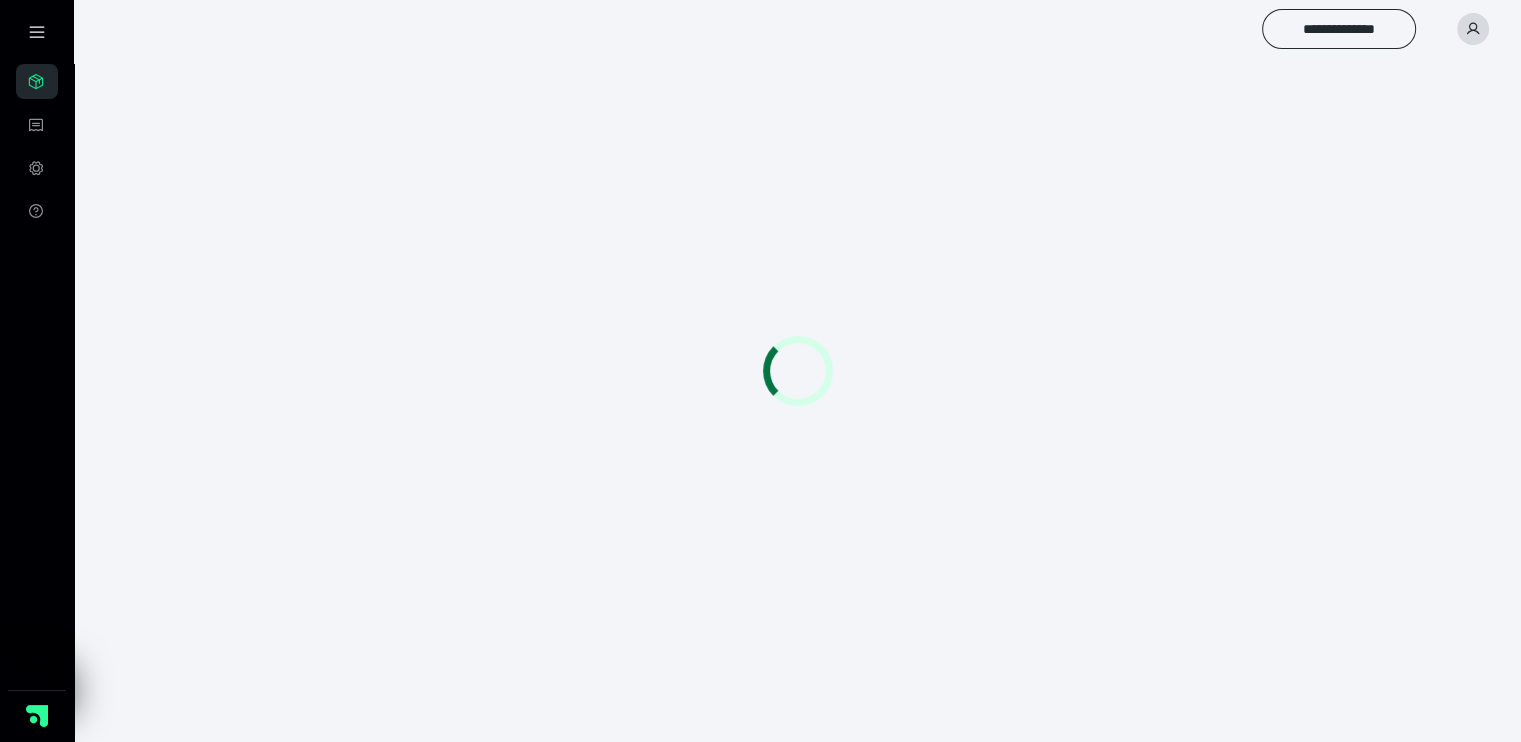 scroll, scrollTop: 24, scrollLeft: 0, axis: vertical 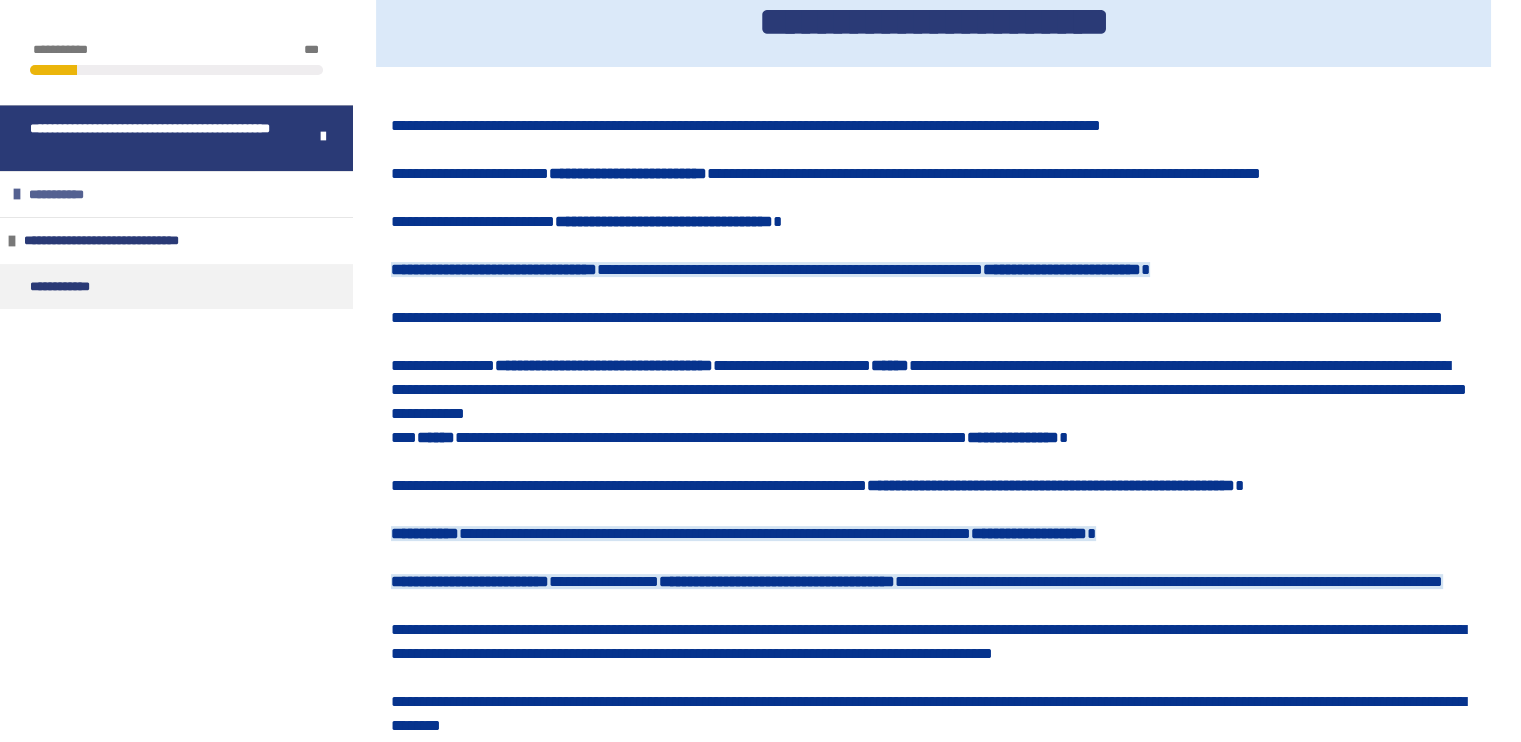 click on "**********" at bounding box center [68, 195] 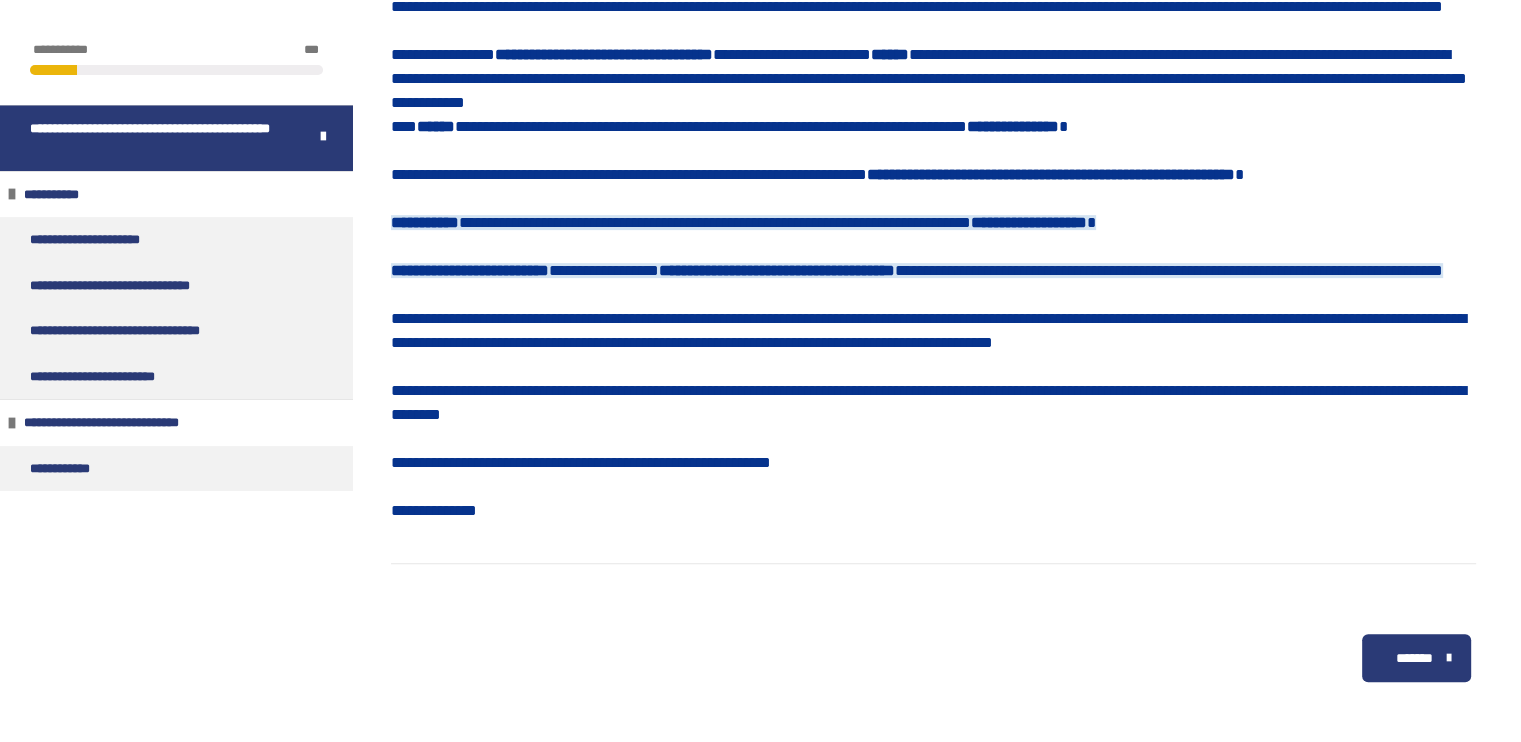 scroll, scrollTop: 917, scrollLeft: 0, axis: vertical 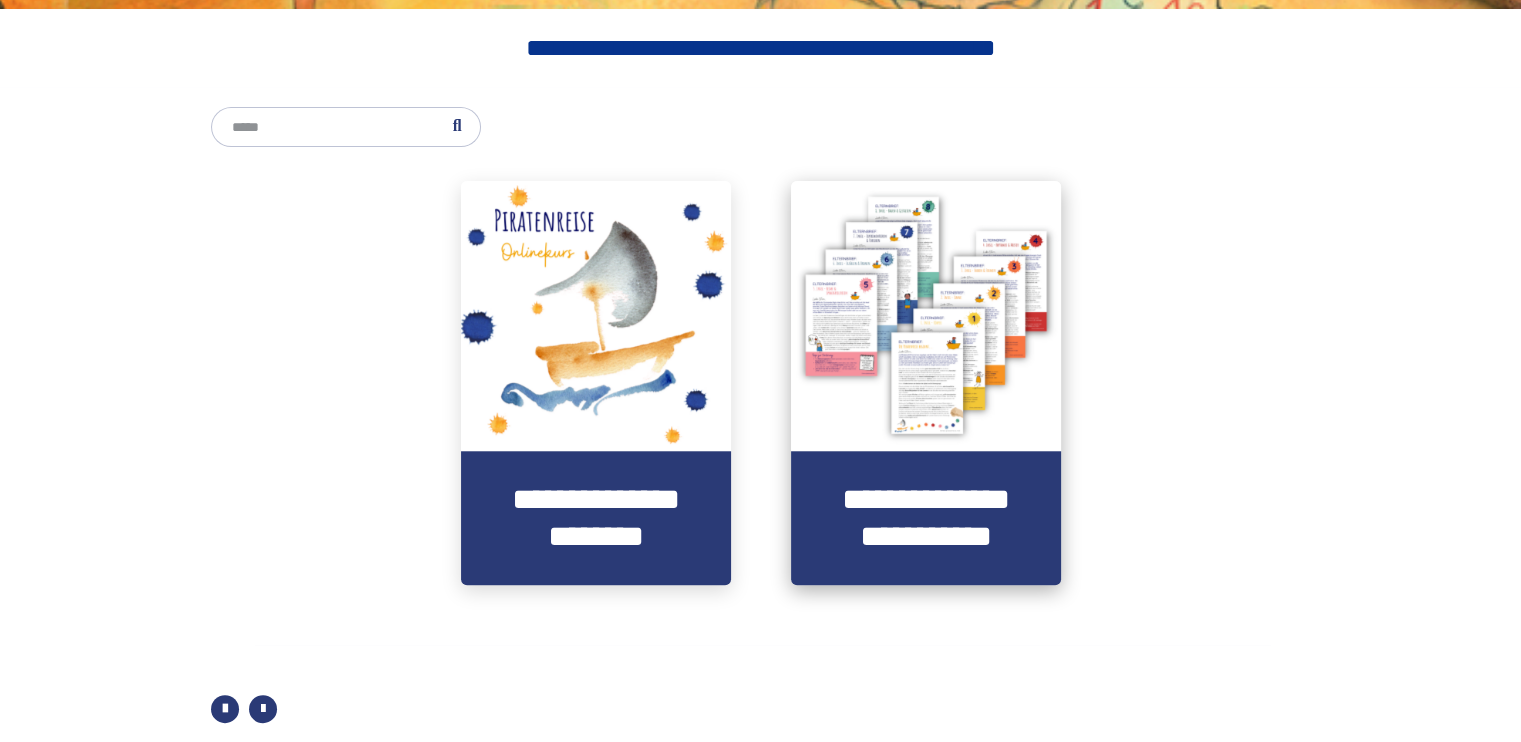 click at bounding box center [926, 316] 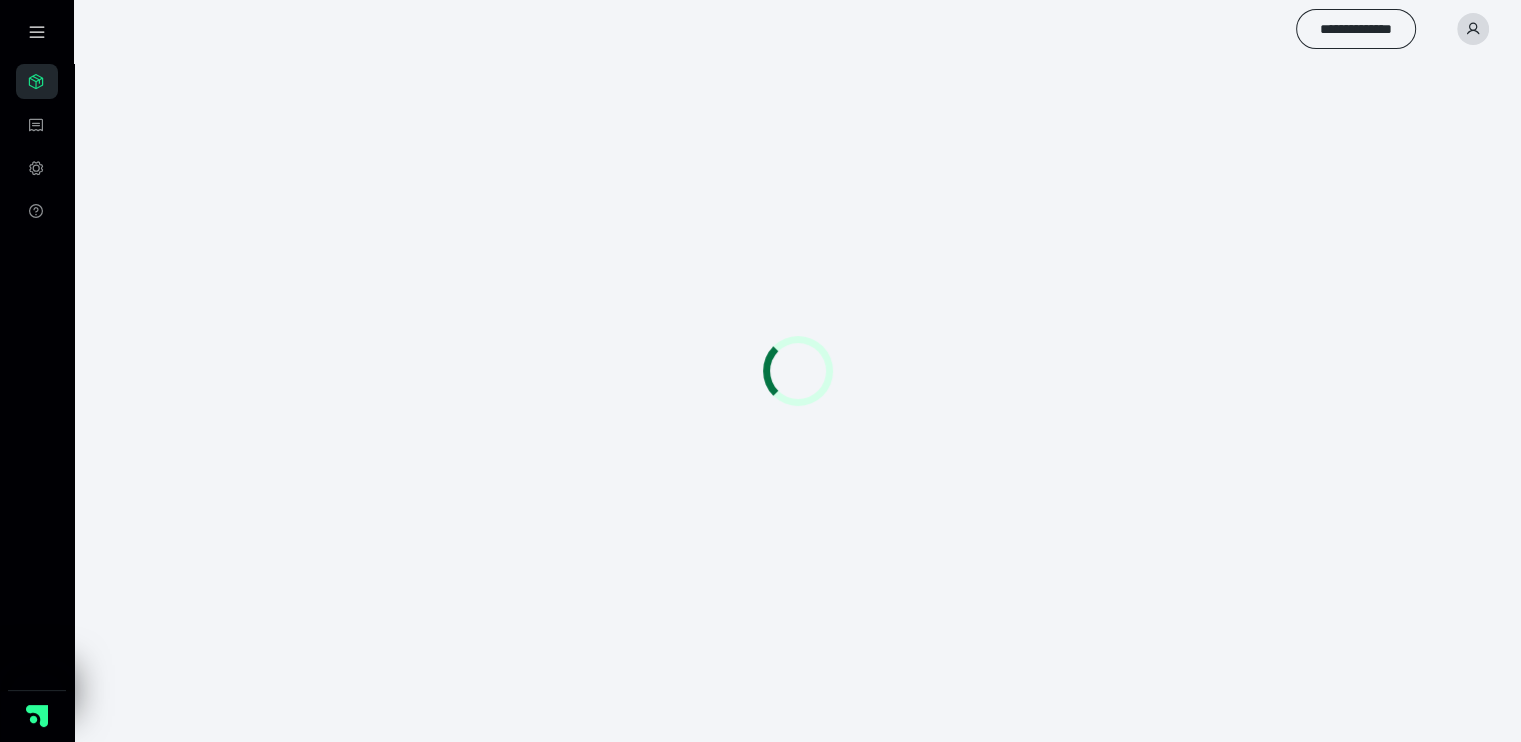 scroll, scrollTop: 24, scrollLeft: 0, axis: vertical 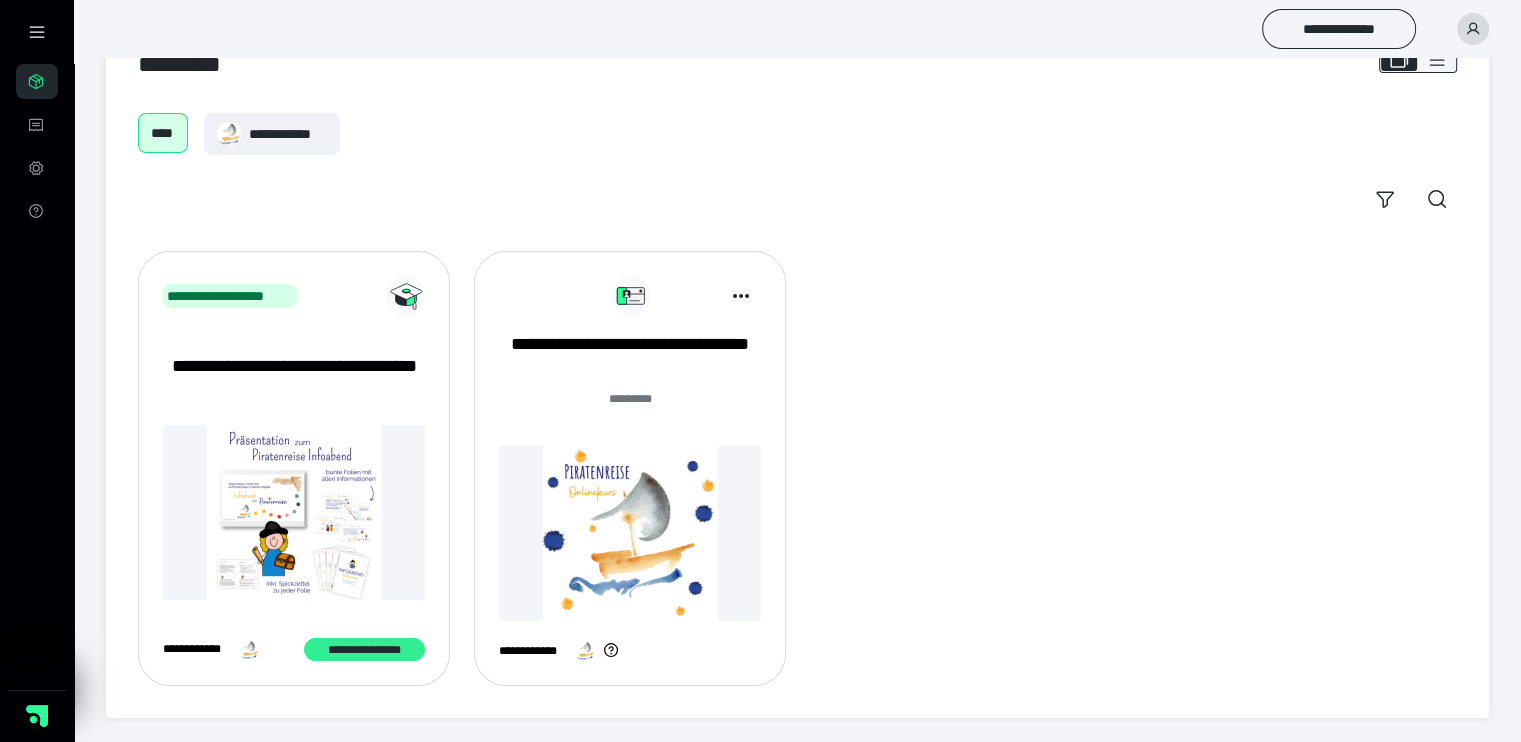 click on "**********" at bounding box center [364, 650] 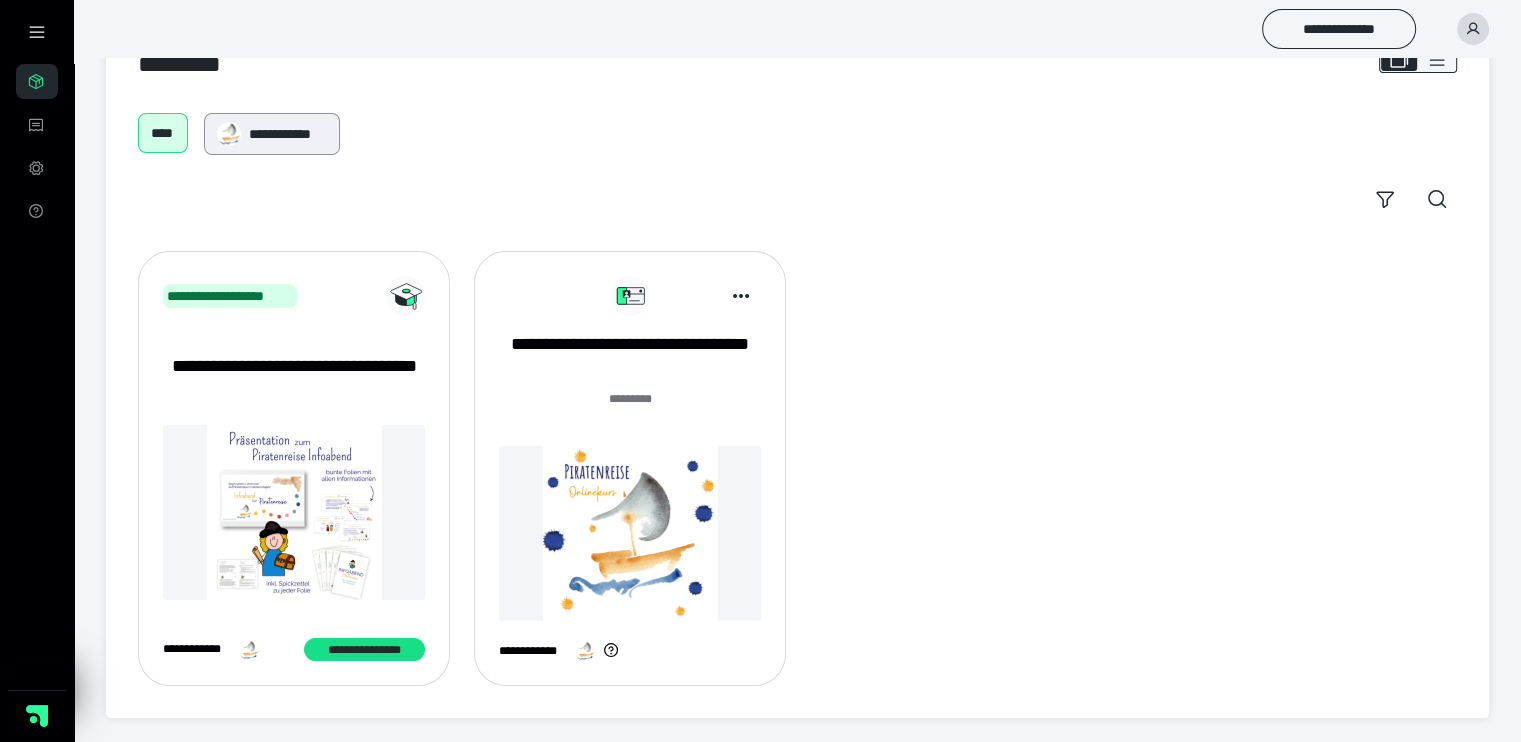 click on "**********" at bounding box center [288, 134] 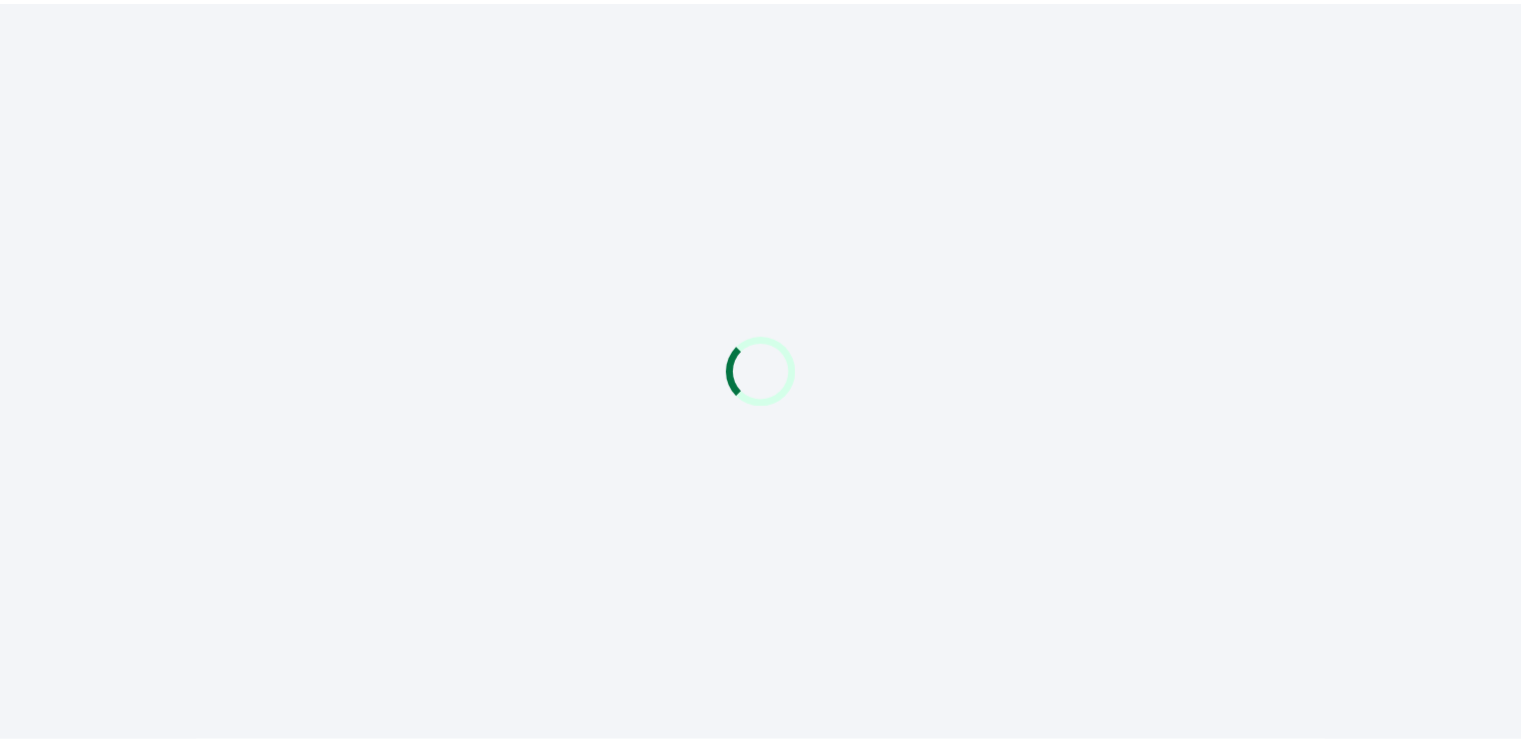 scroll, scrollTop: 0, scrollLeft: 0, axis: both 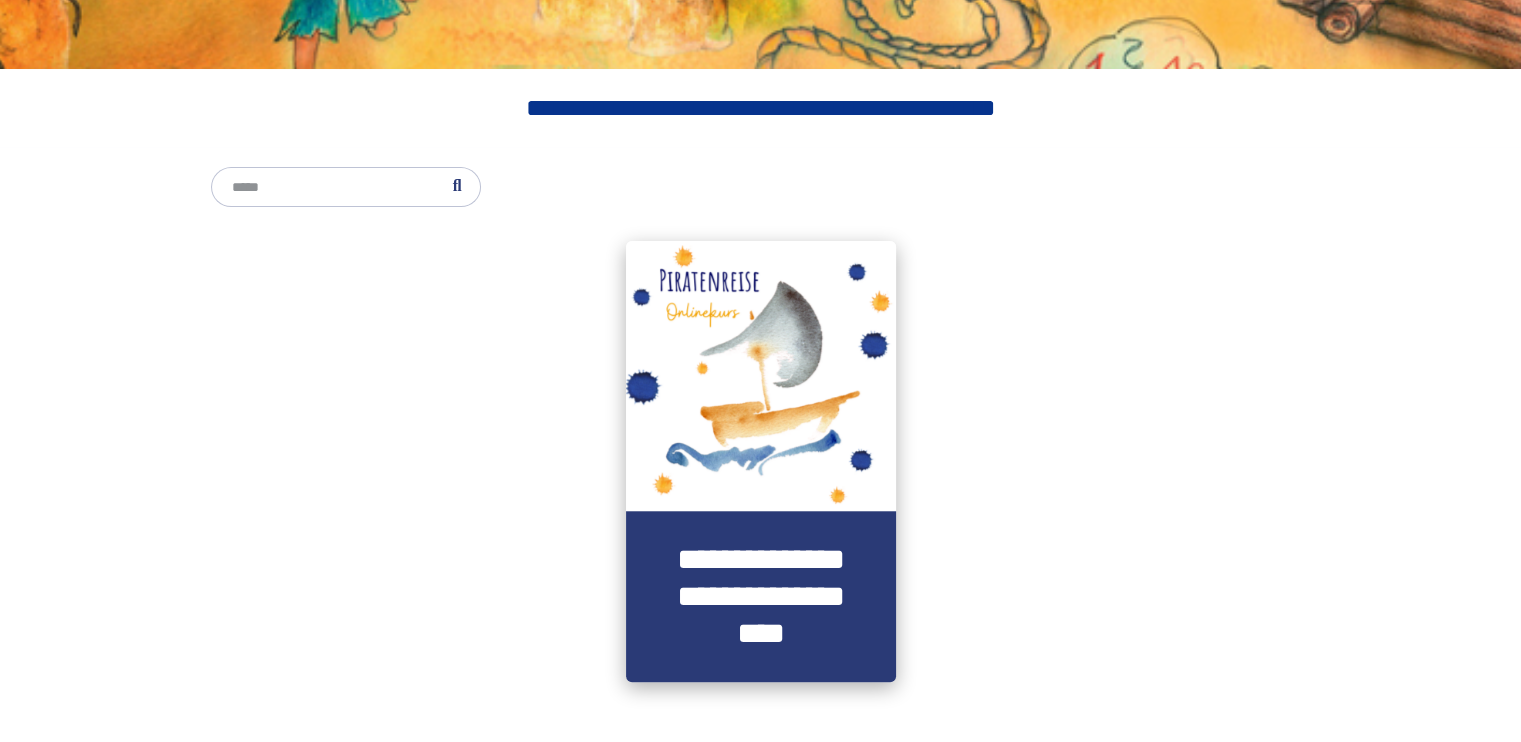 click on "**********" at bounding box center [761, 597] 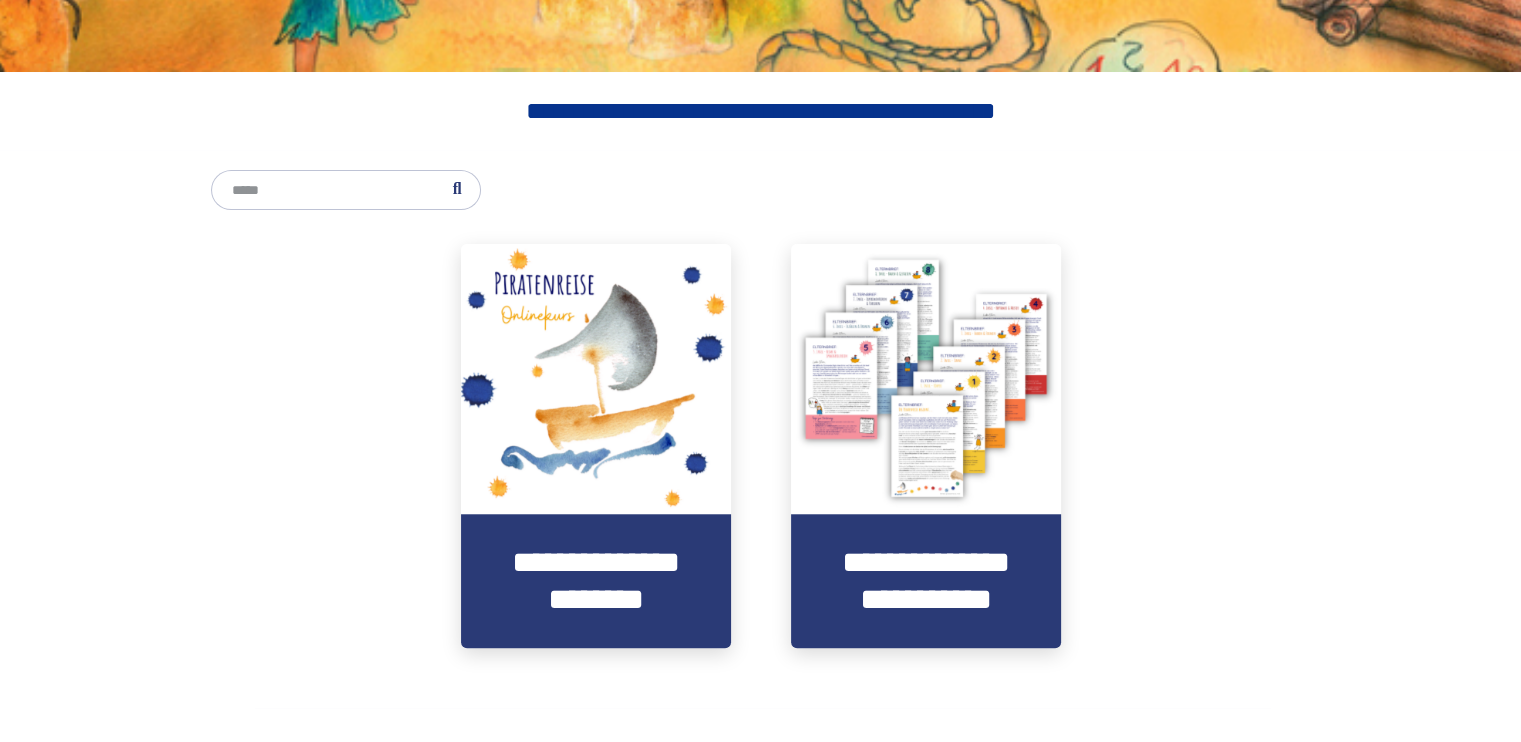 scroll, scrollTop: 620, scrollLeft: 0, axis: vertical 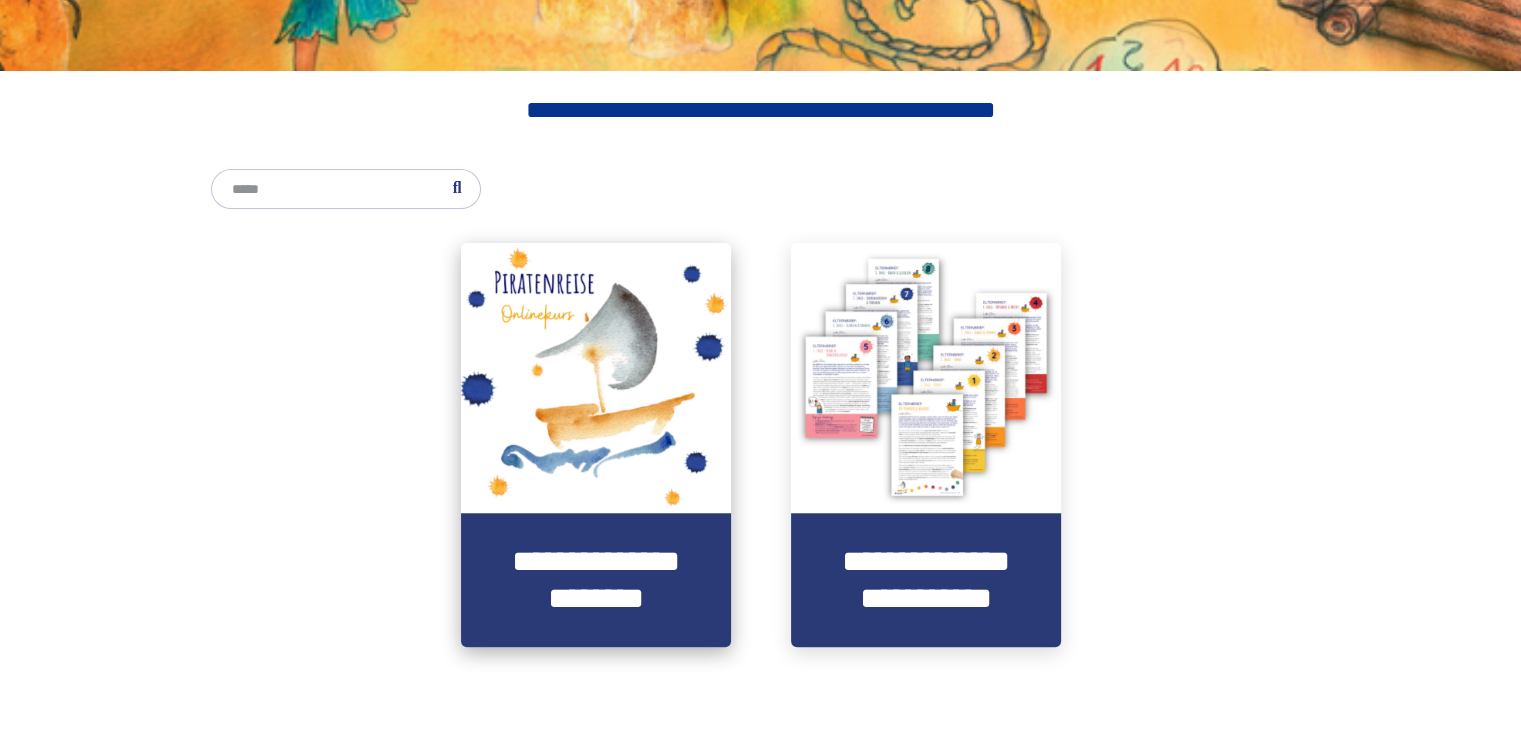 click on "**********" at bounding box center (596, 580) 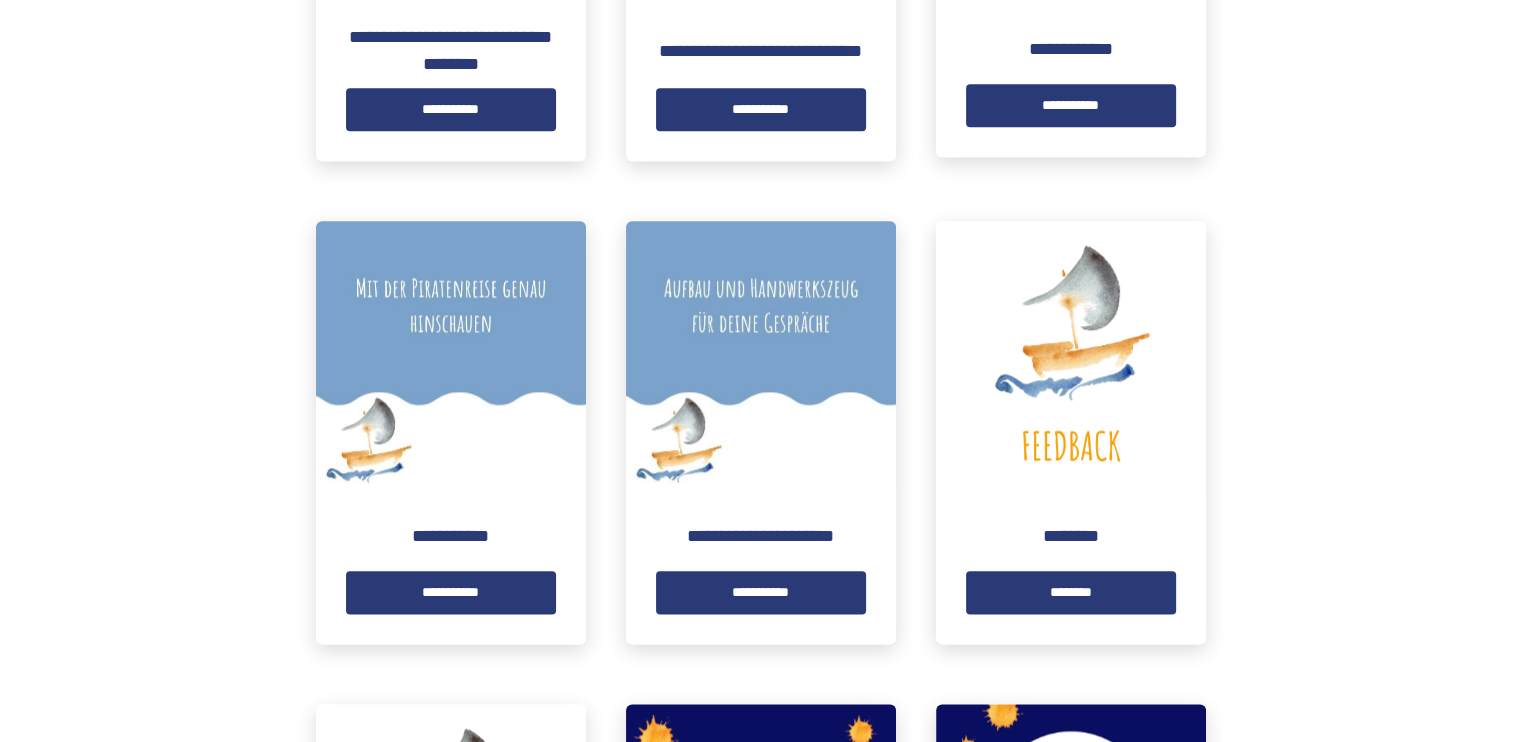 scroll, scrollTop: 2244, scrollLeft: 0, axis: vertical 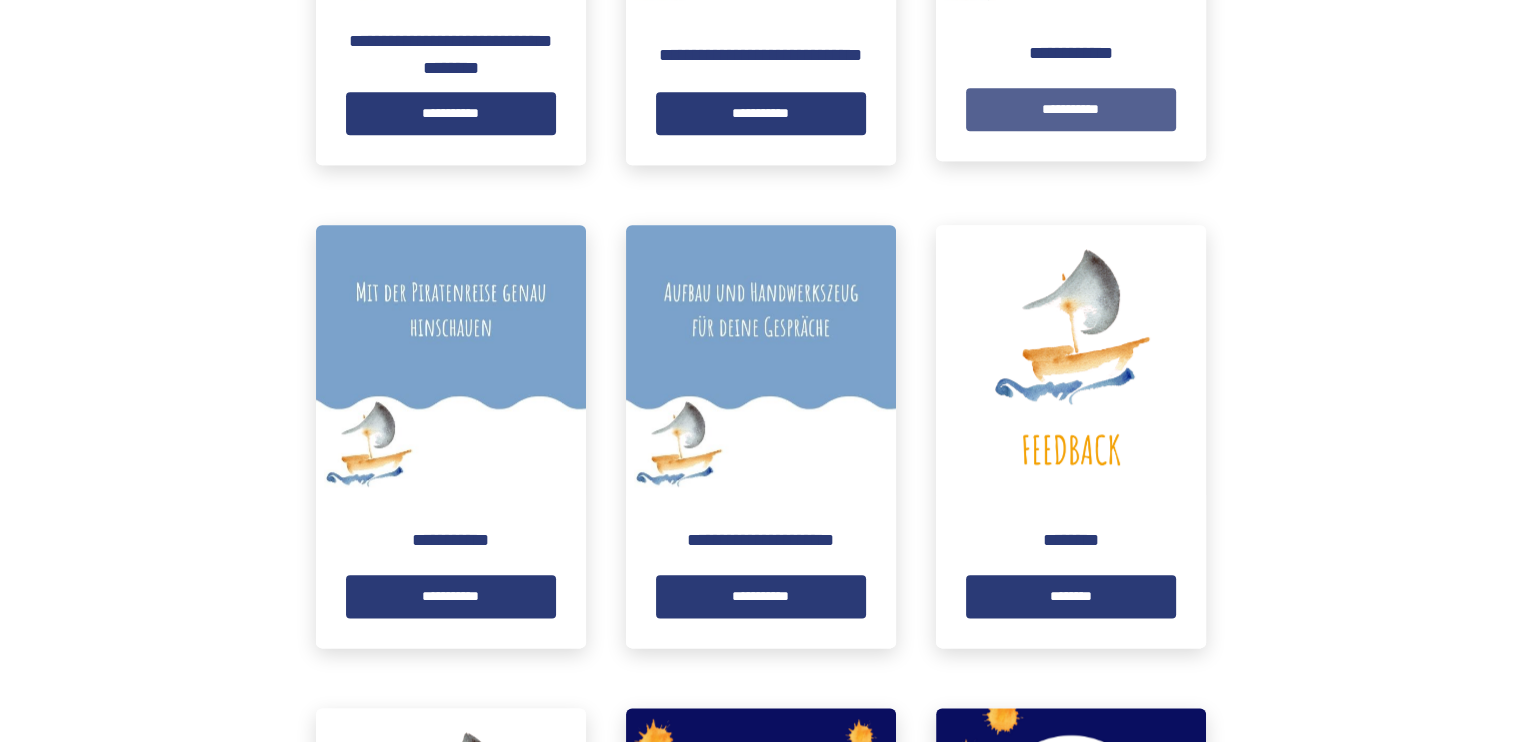 click on "**********" at bounding box center (1071, 109) 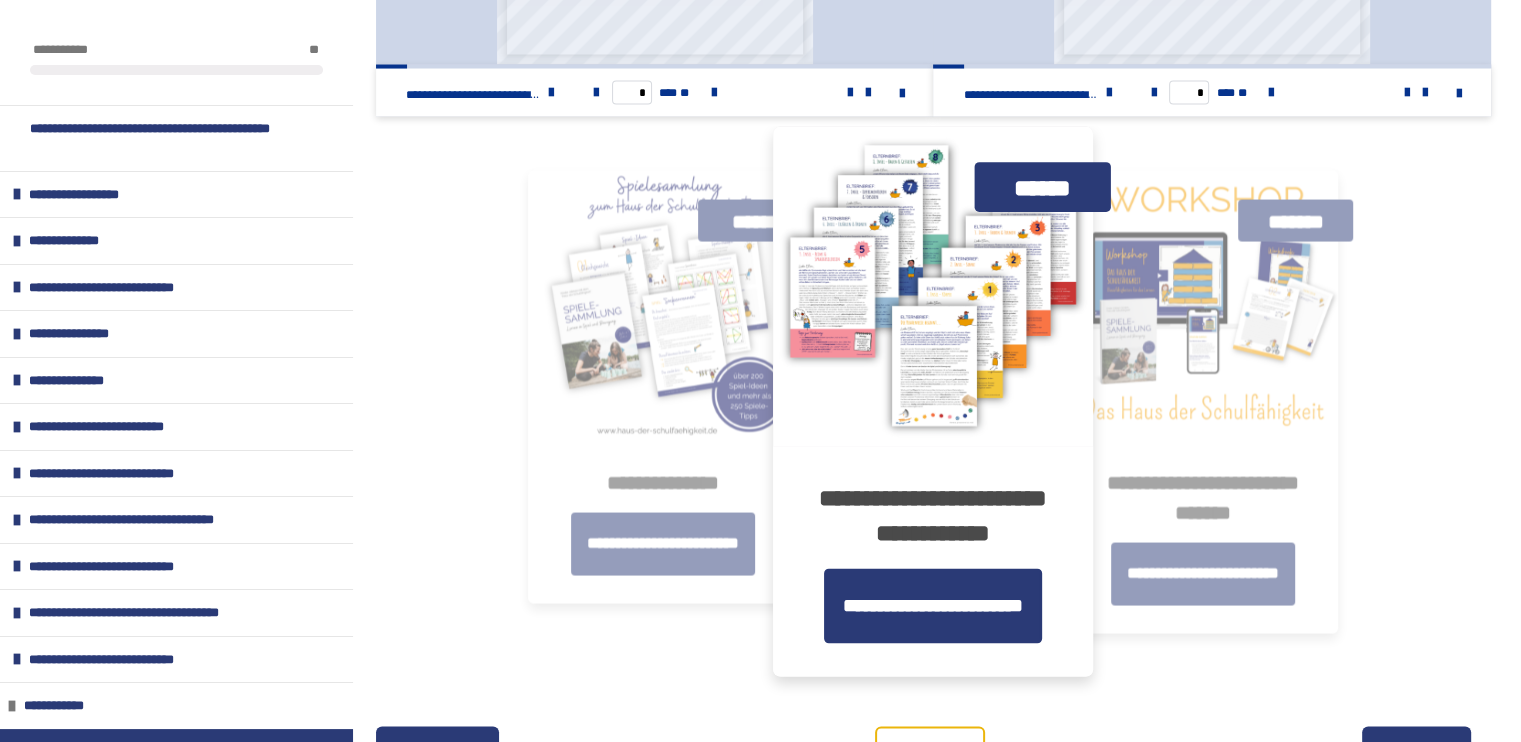 scroll, scrollTop: 3595, scrollLeft: 0, axis: vertical 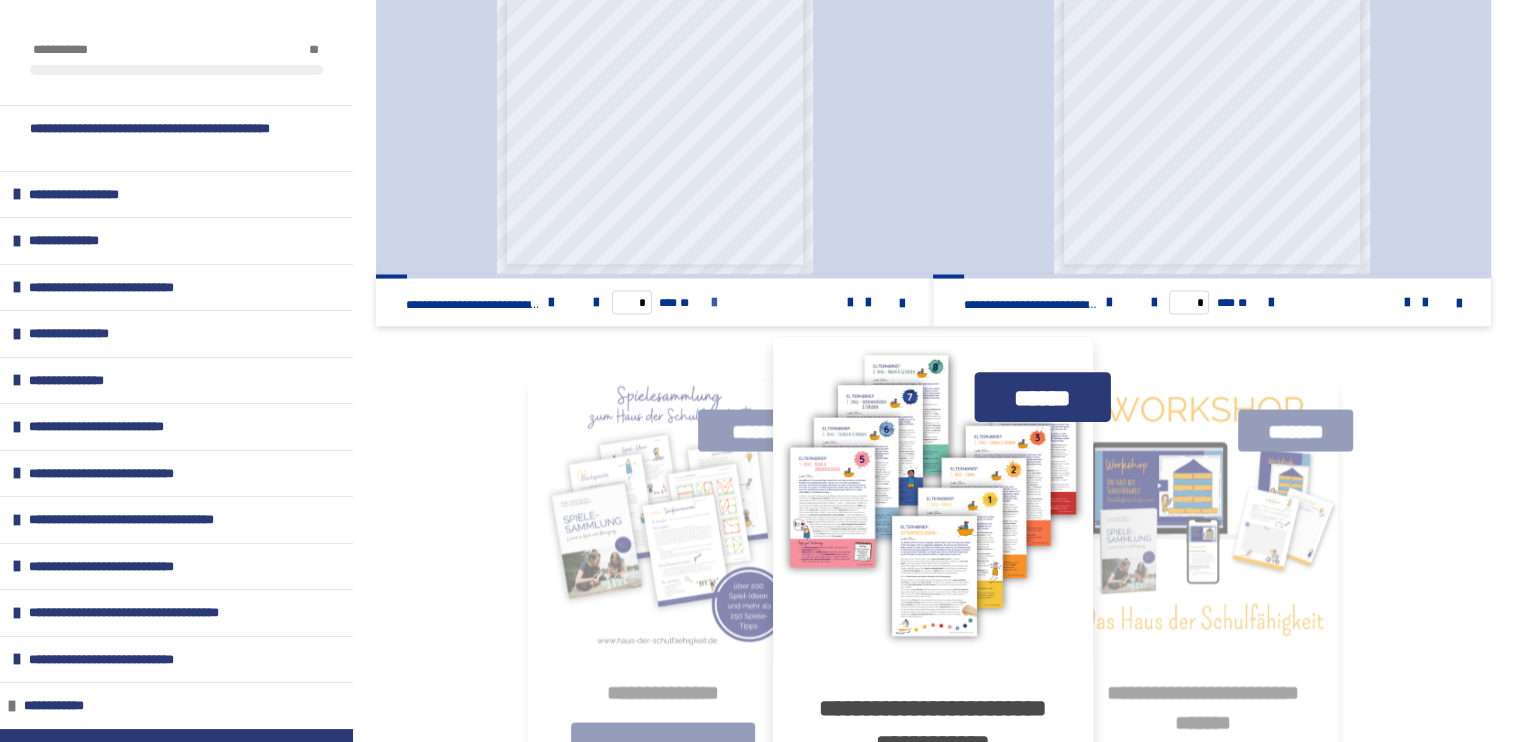 click at bounding box center (713, 302) 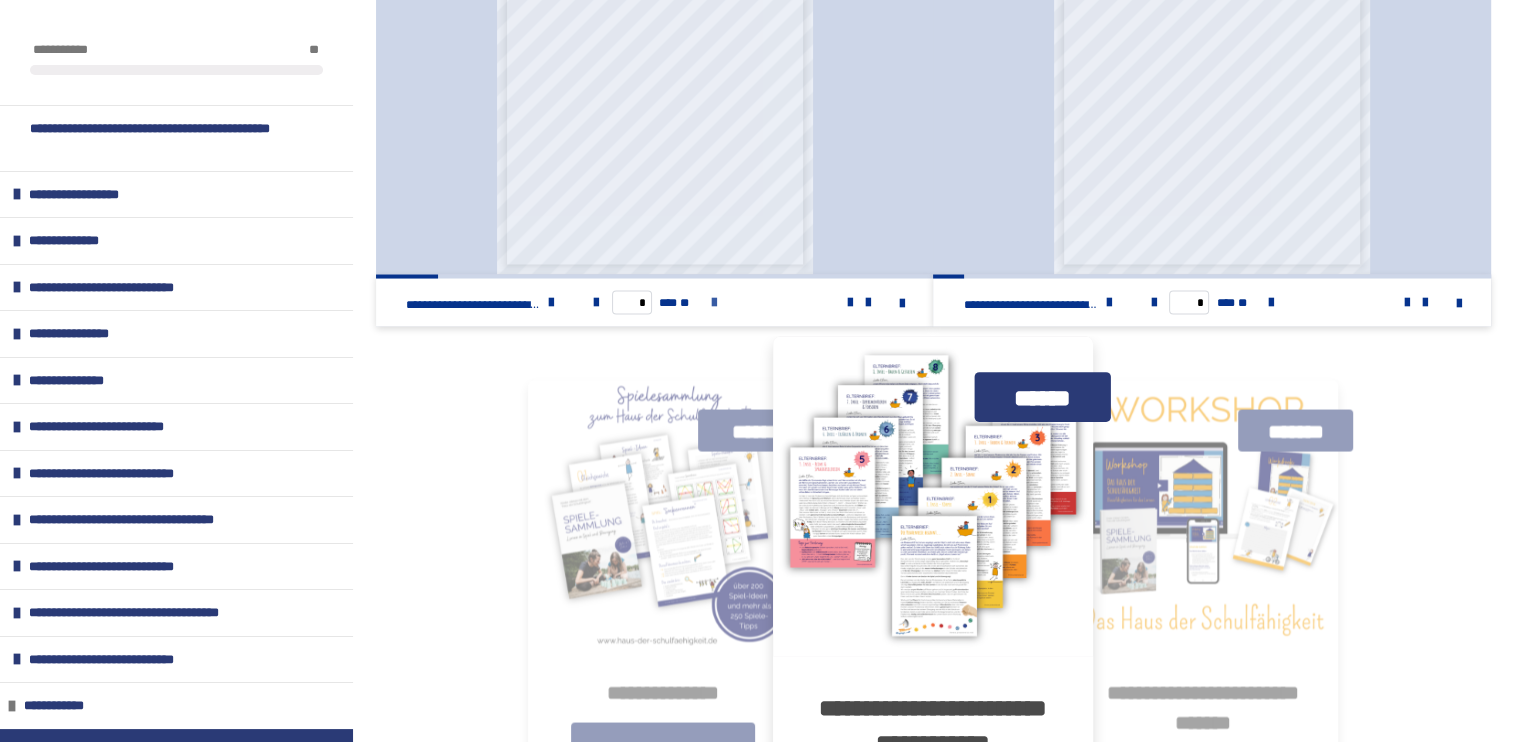 click at bounding box center (713, 302) 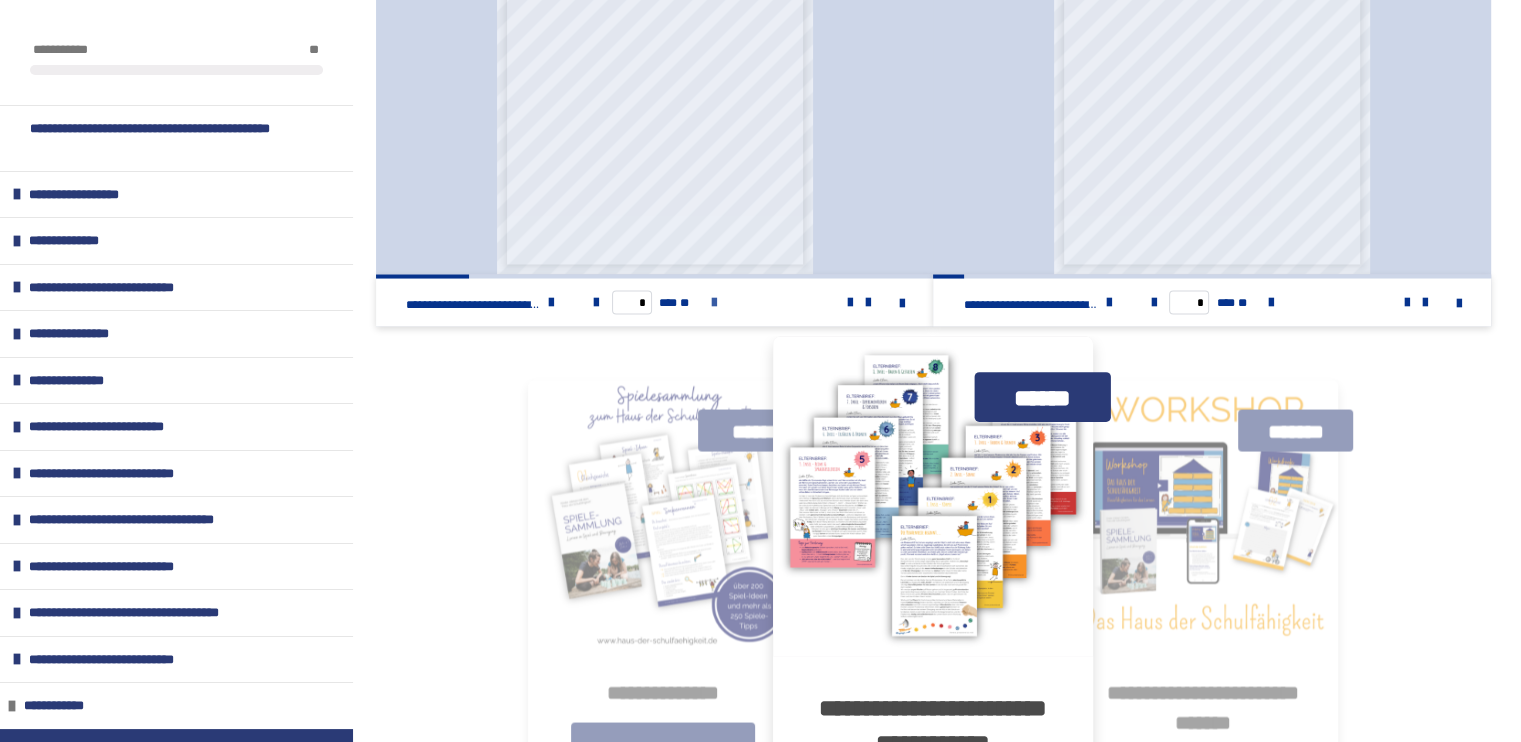 click at bounding box center (713, 302) 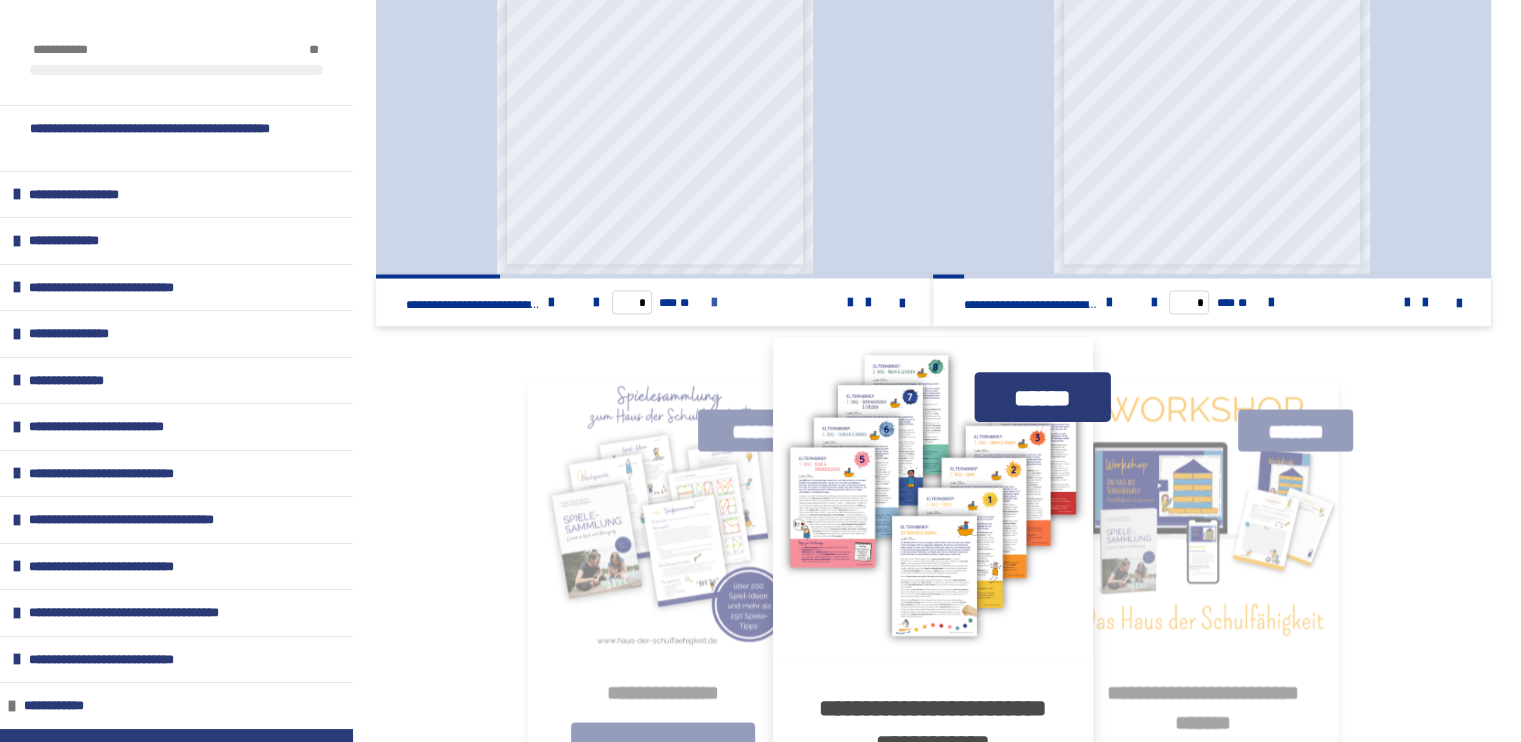 click at bounding box center (713, 302) 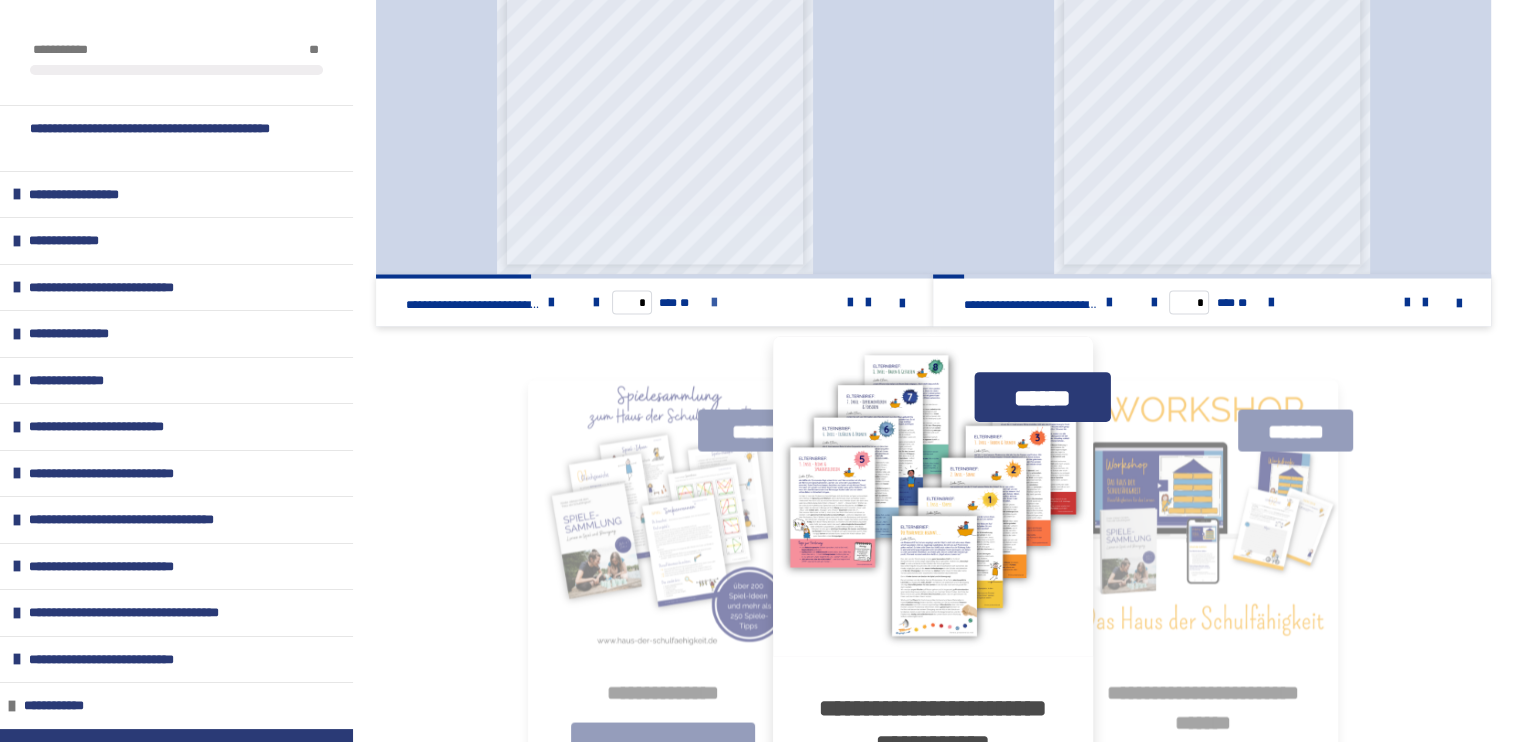 click at bounding box center [713, 302] 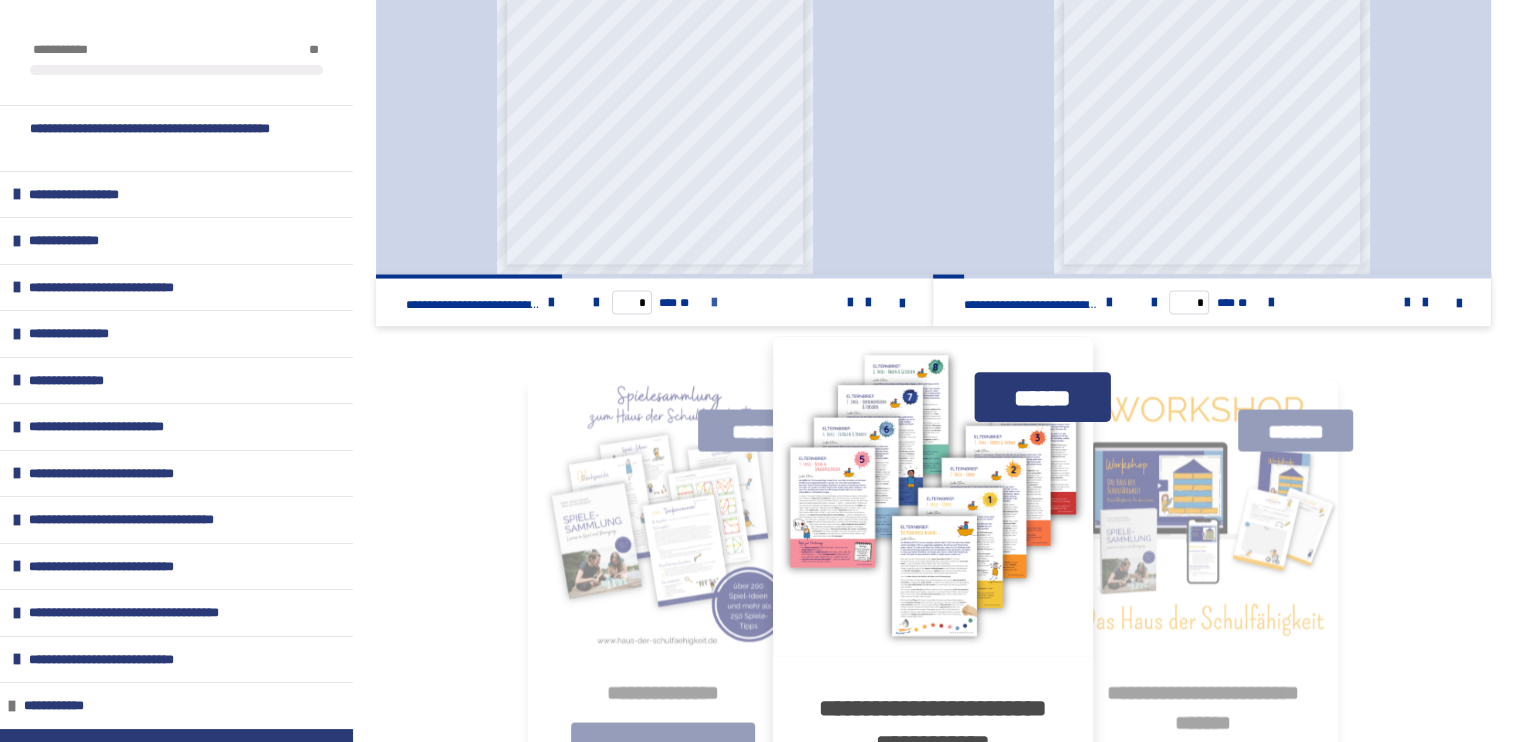 click at bounding box center (713, 302) 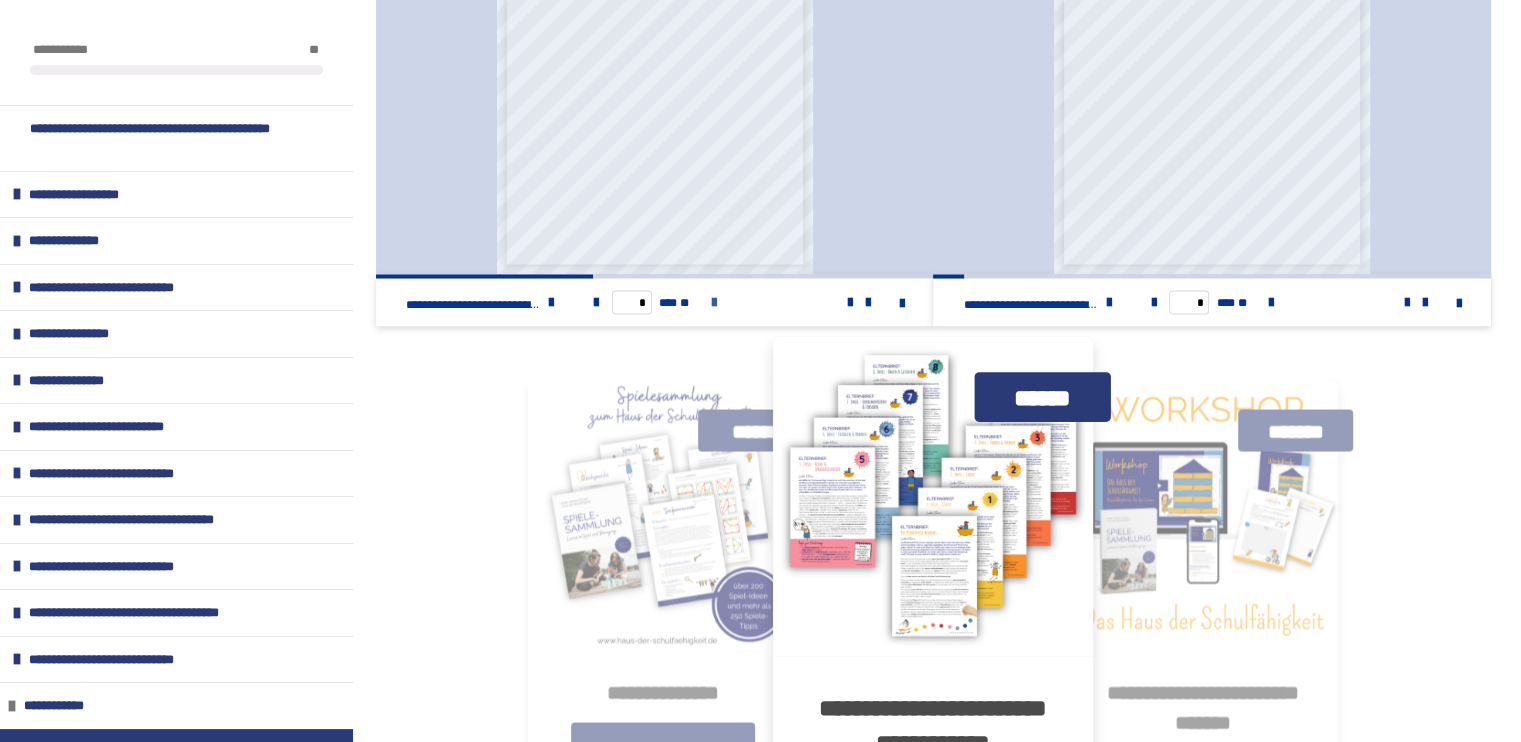 click at bounding box center (713, 302) 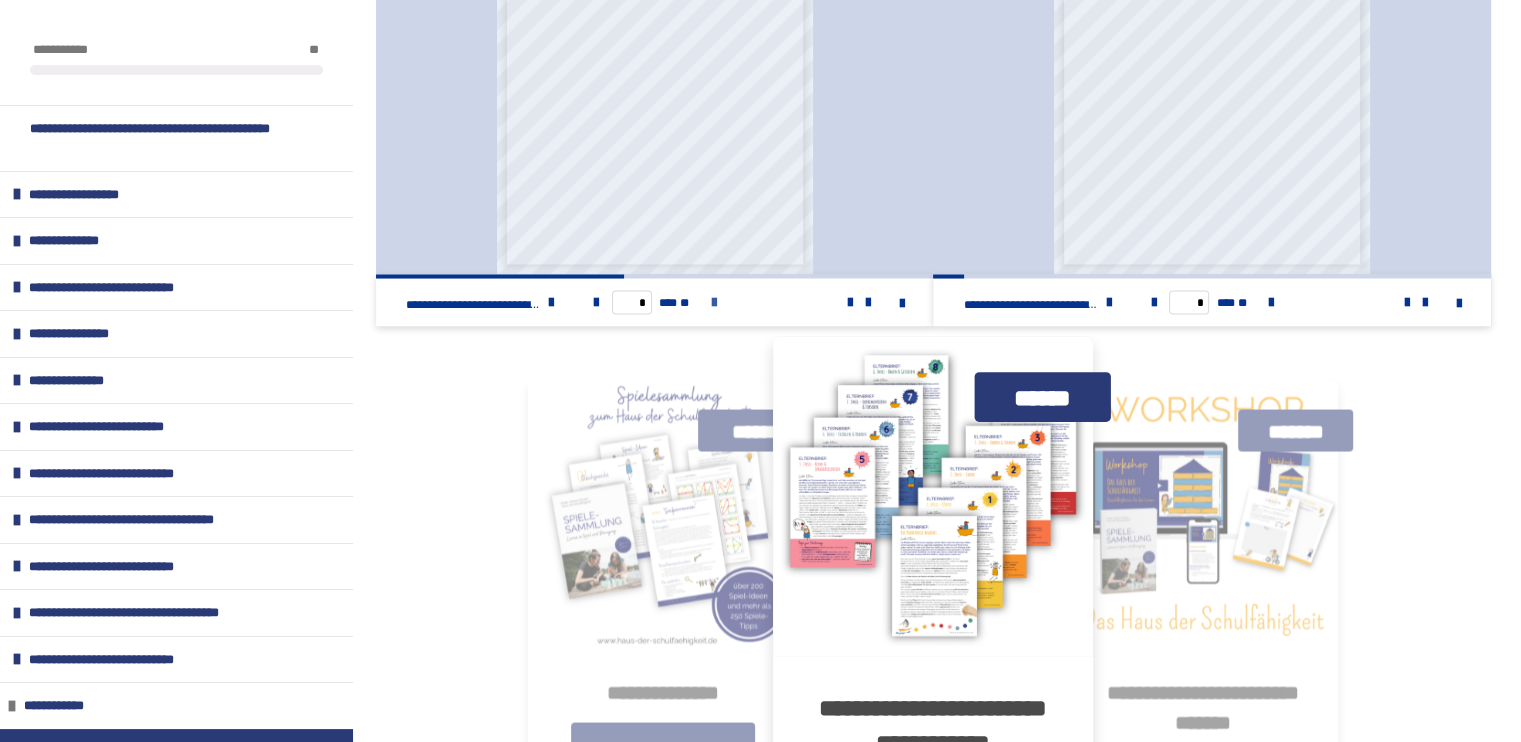 click at bounding box center [713, 302] 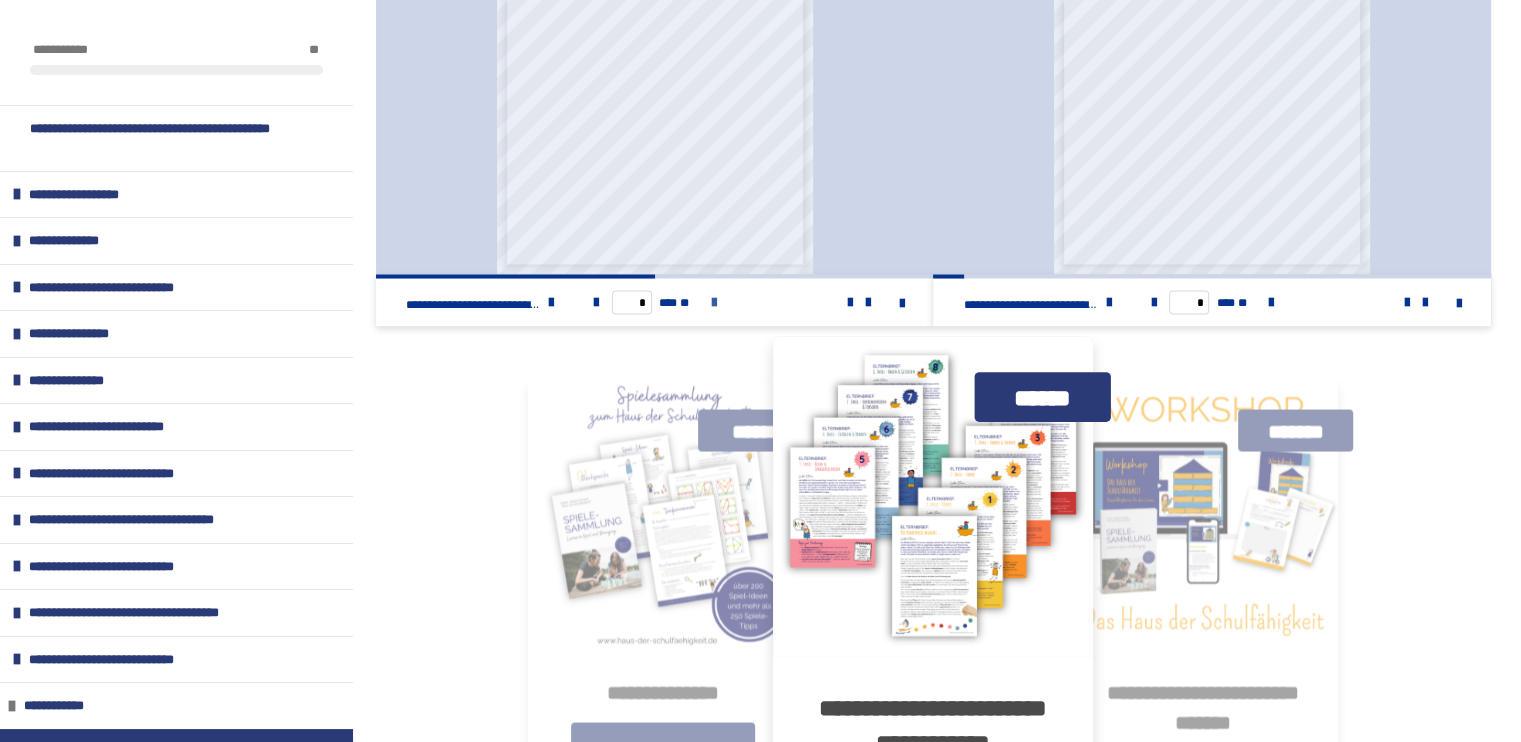 click at bounding box center (713, 302) 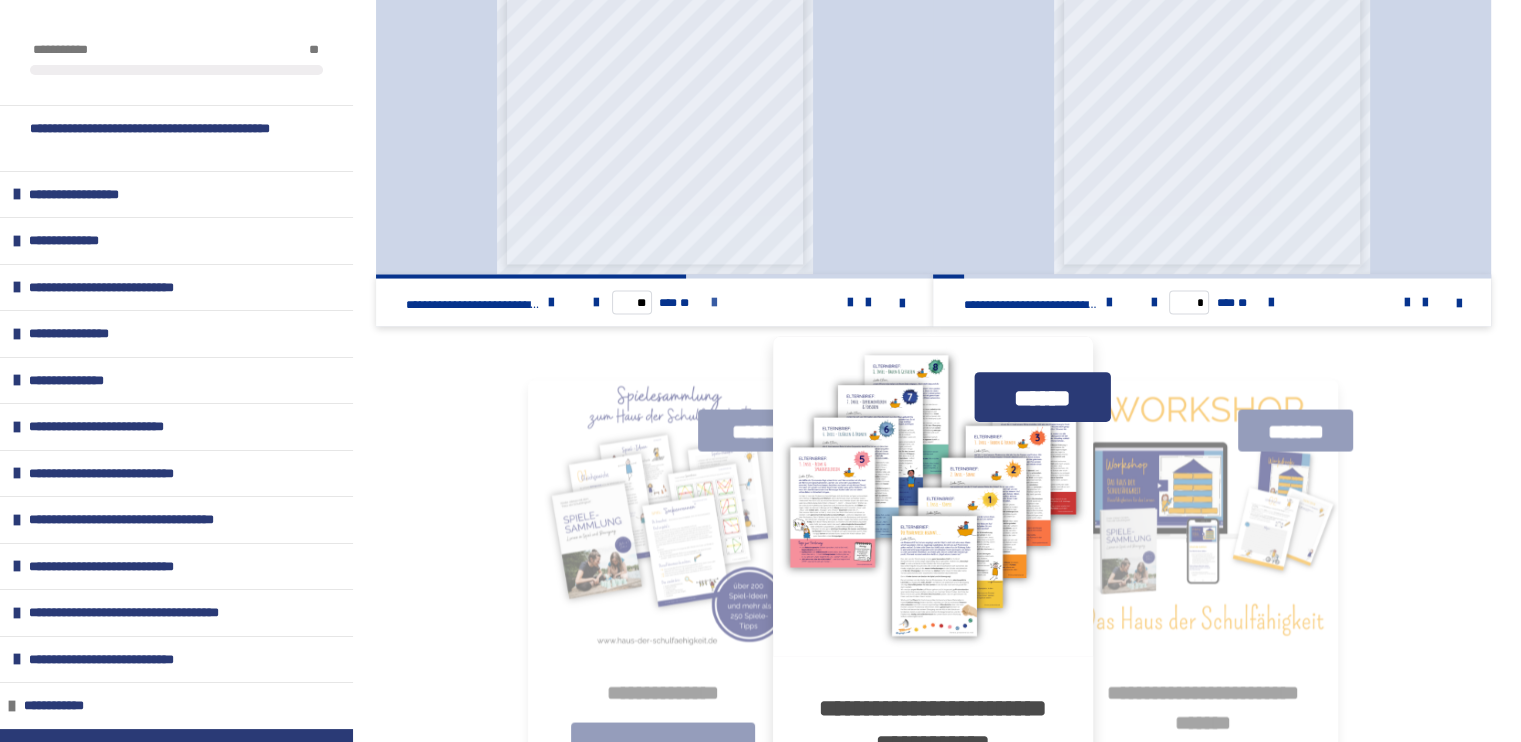 click at bounding box center (713, 302) 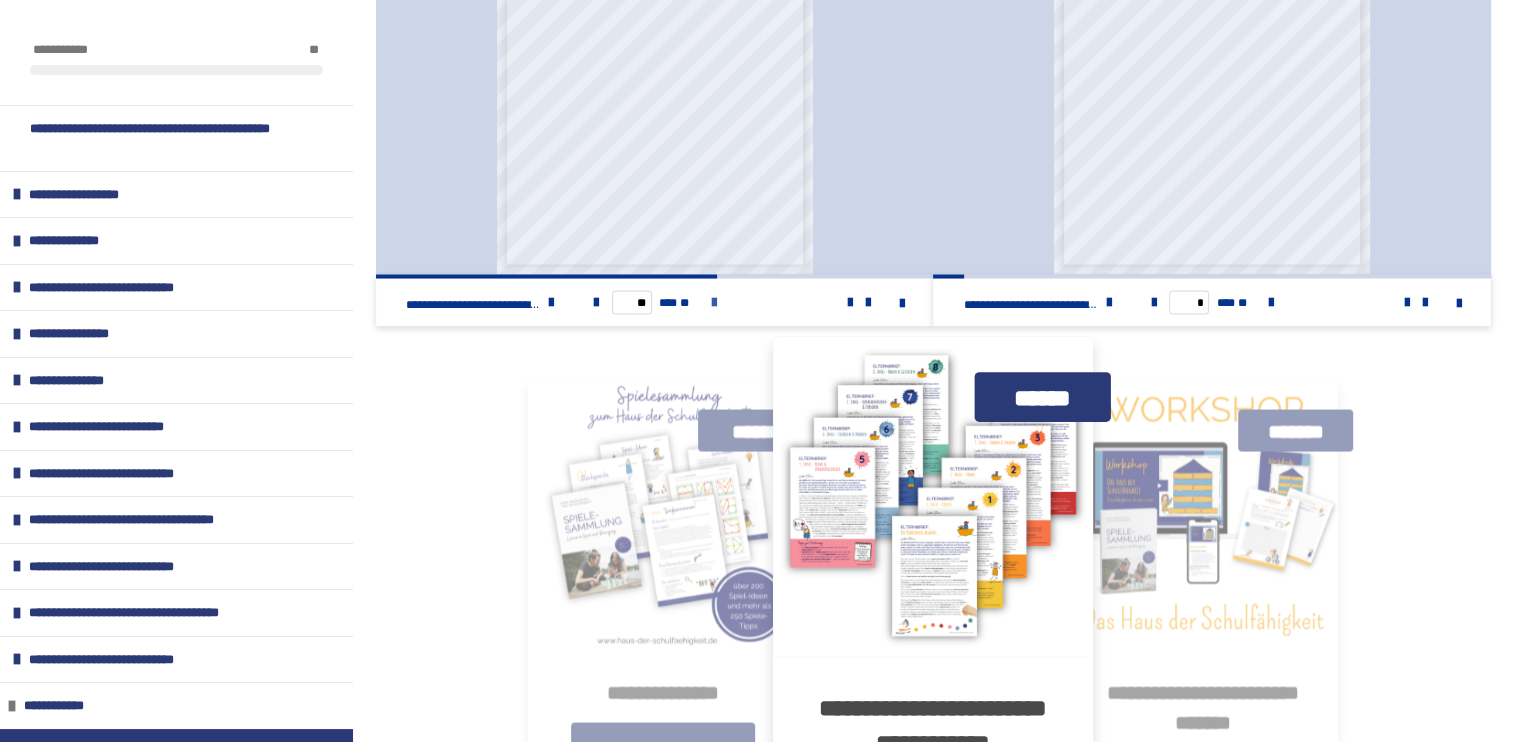 click at bounding box center (713, 302) 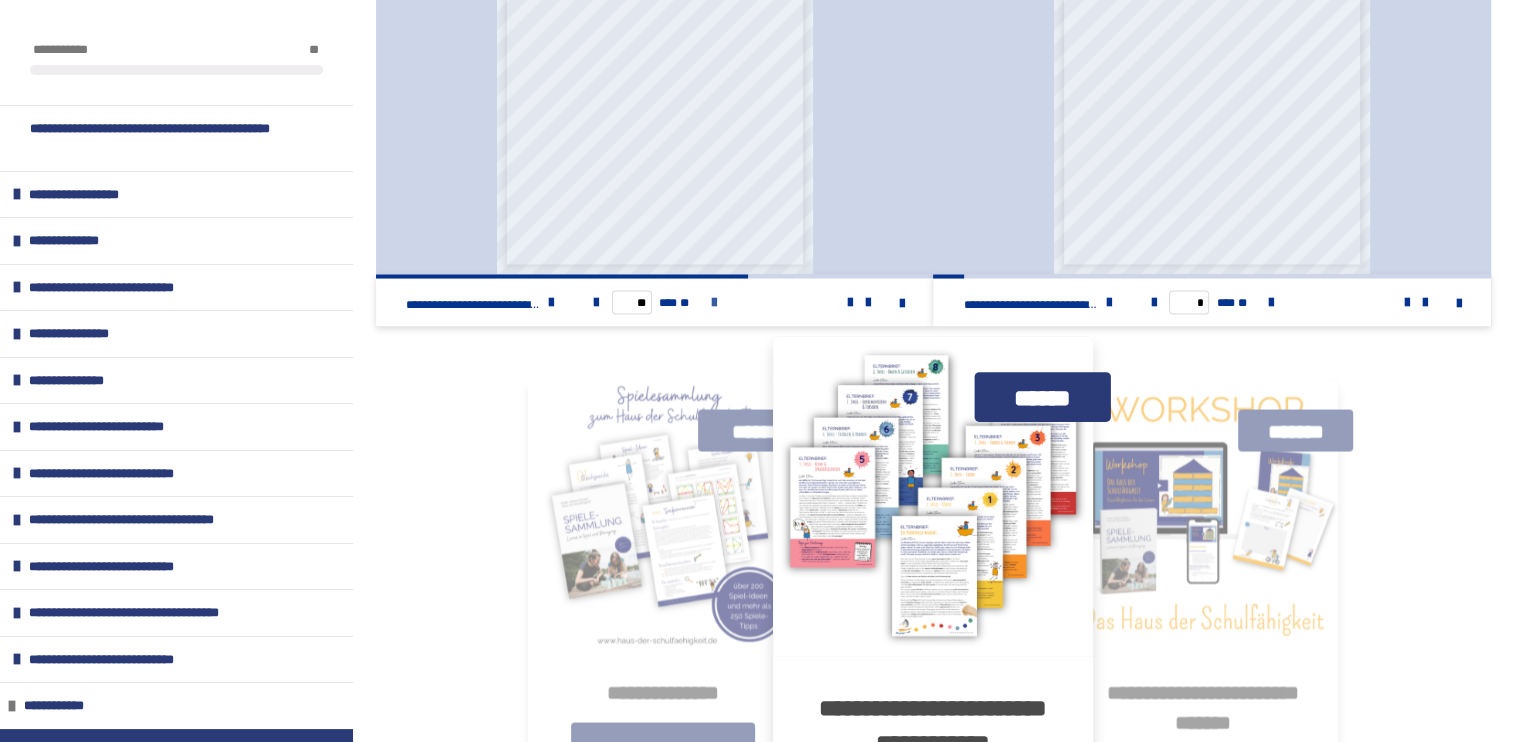 click at bounding box center (713, 302) 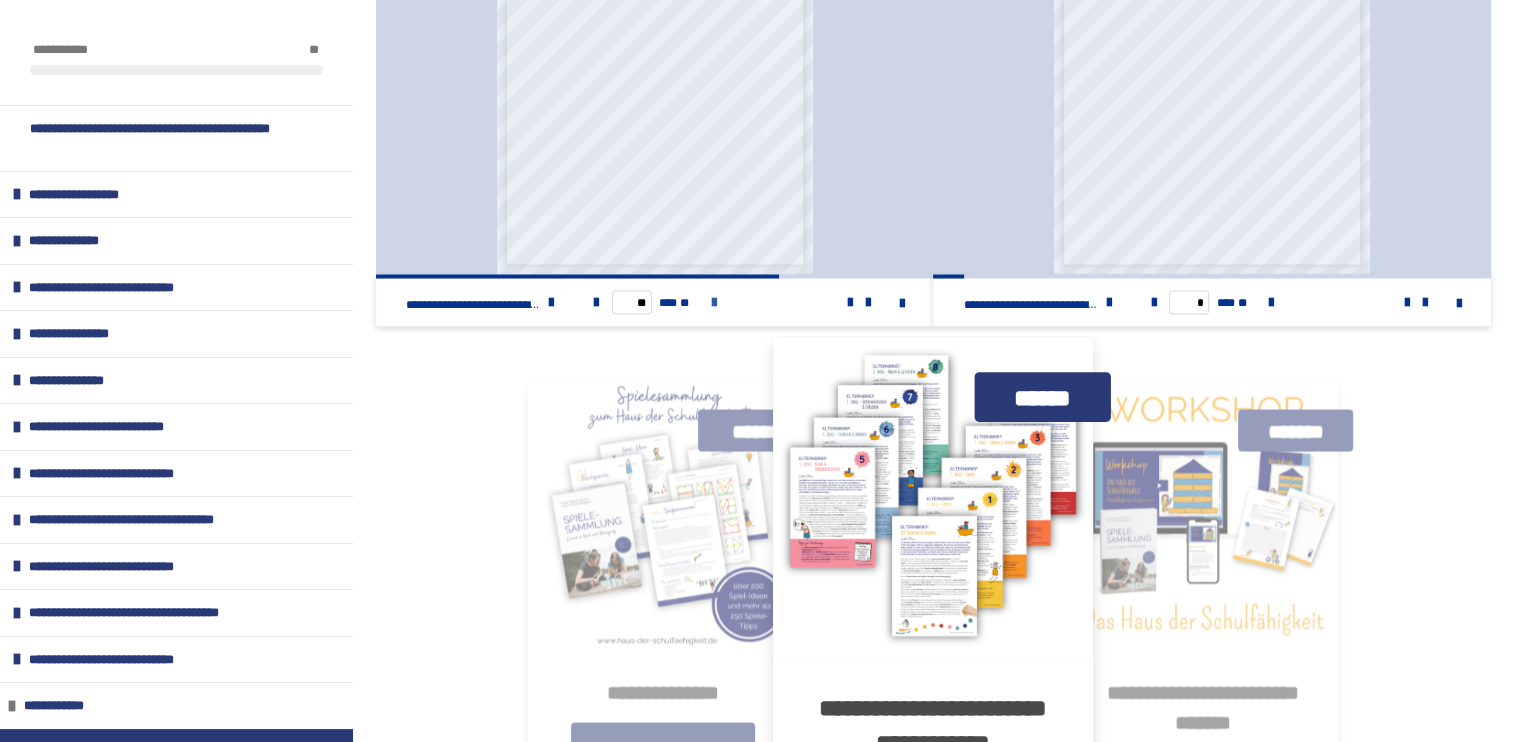 click at bounding box center (713, 302) 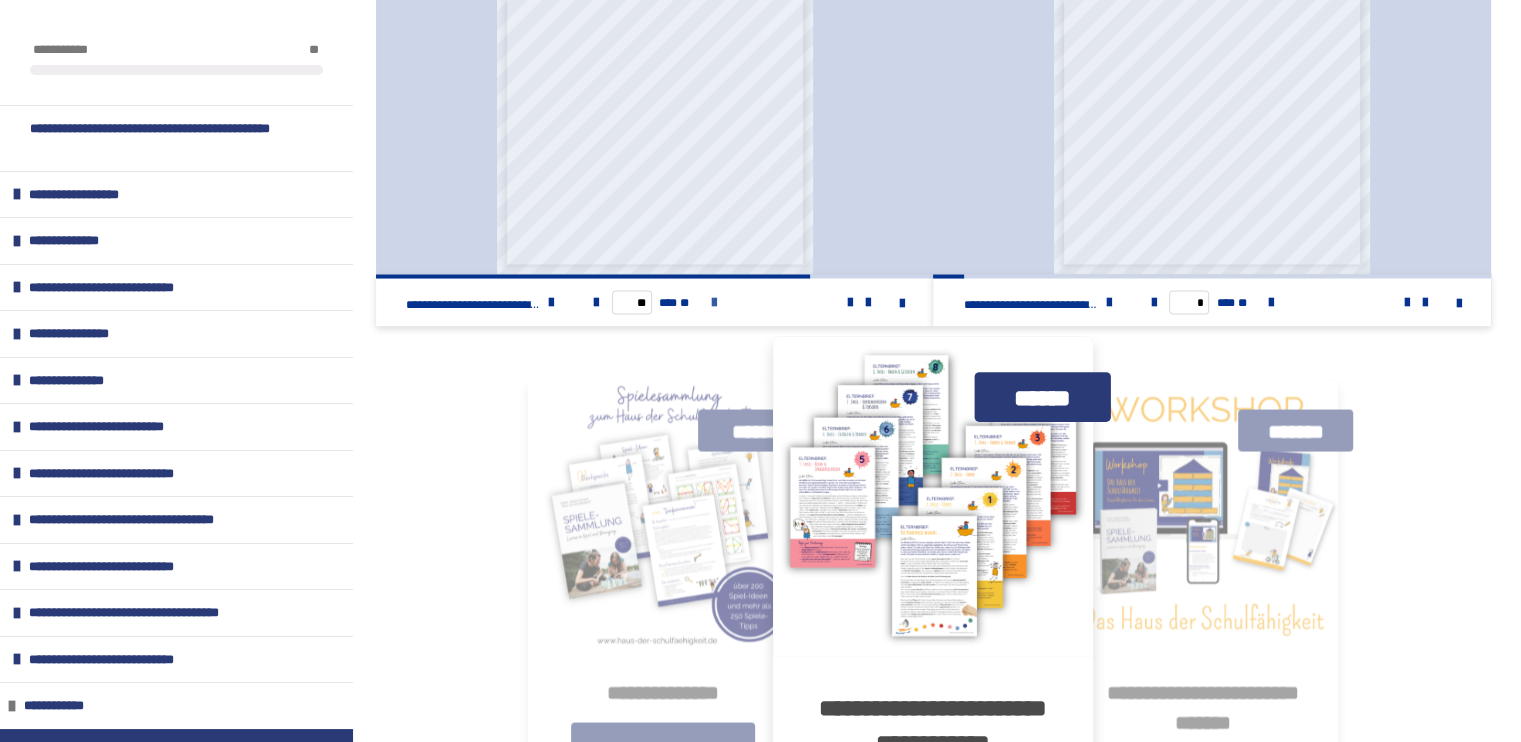 click at bounding box center (713, 302) 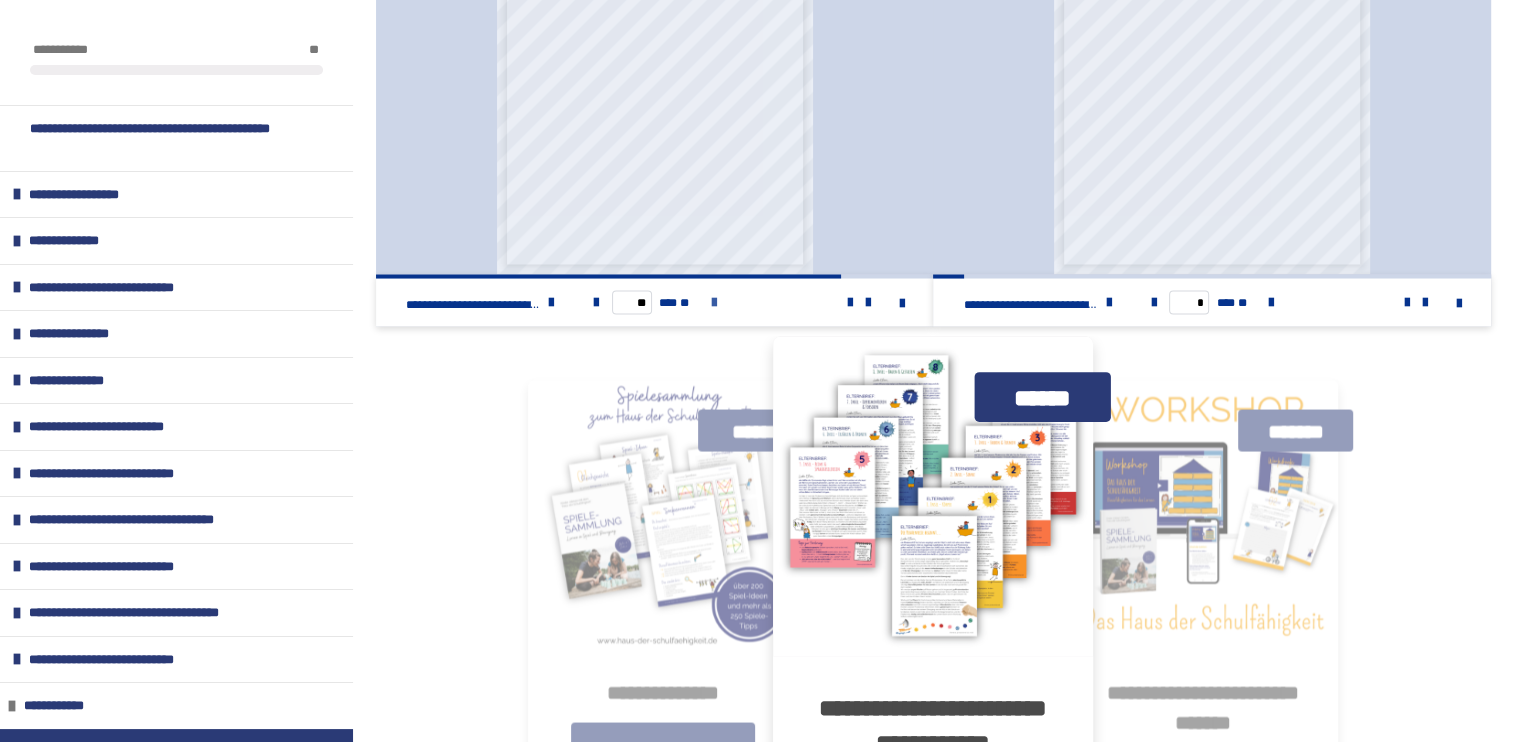 click at bounding box center [713, 302] 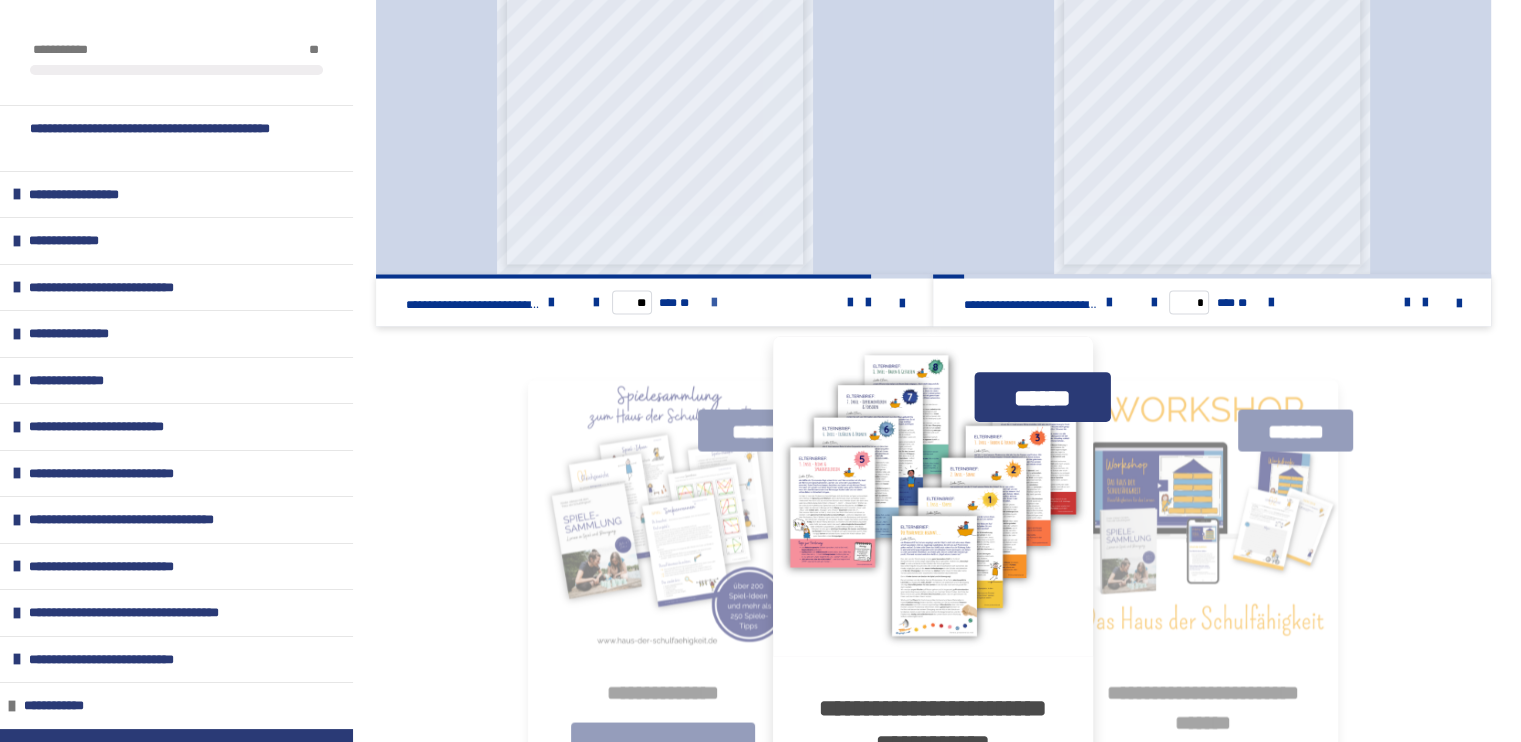 click at bounding box center [713, 302] 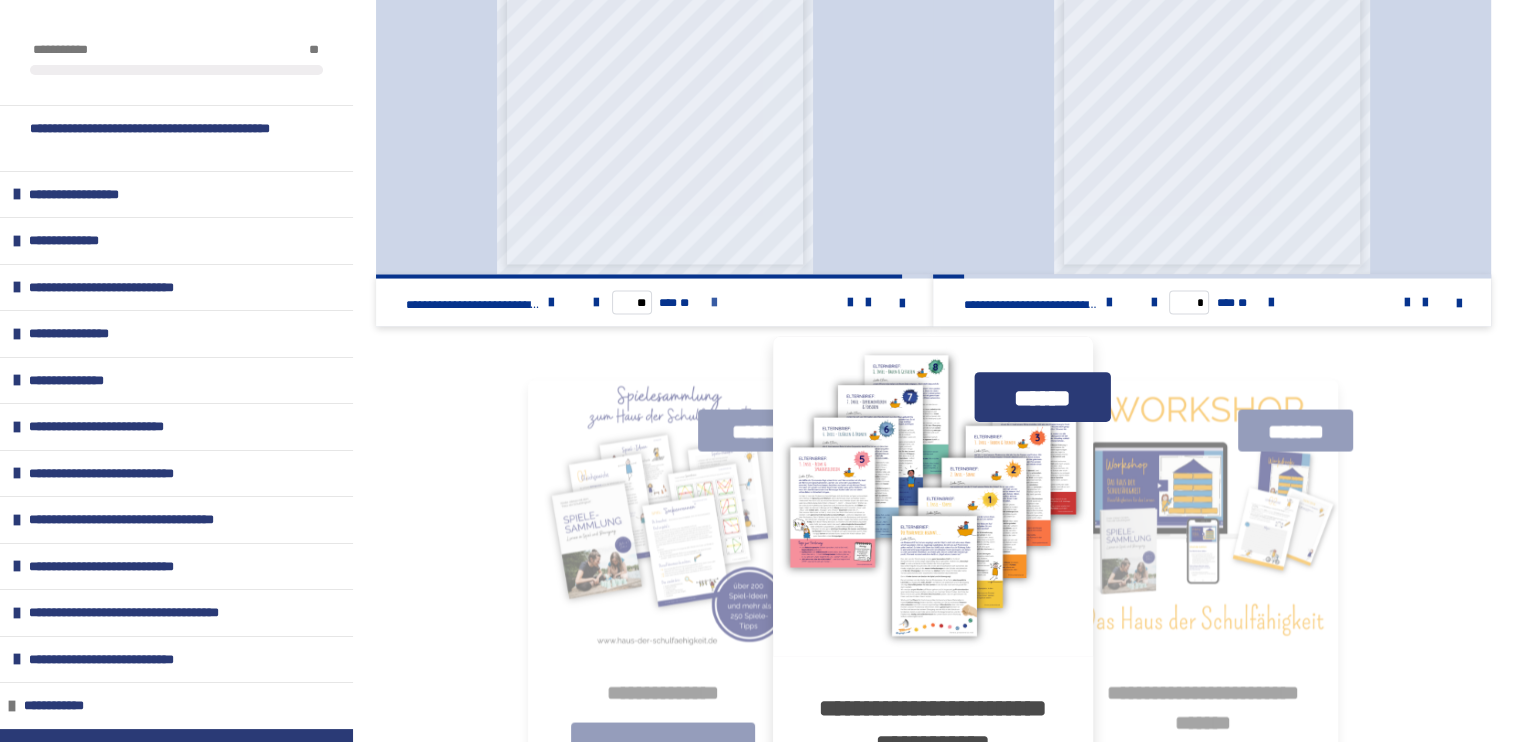 click at bounding box center (713, 302) 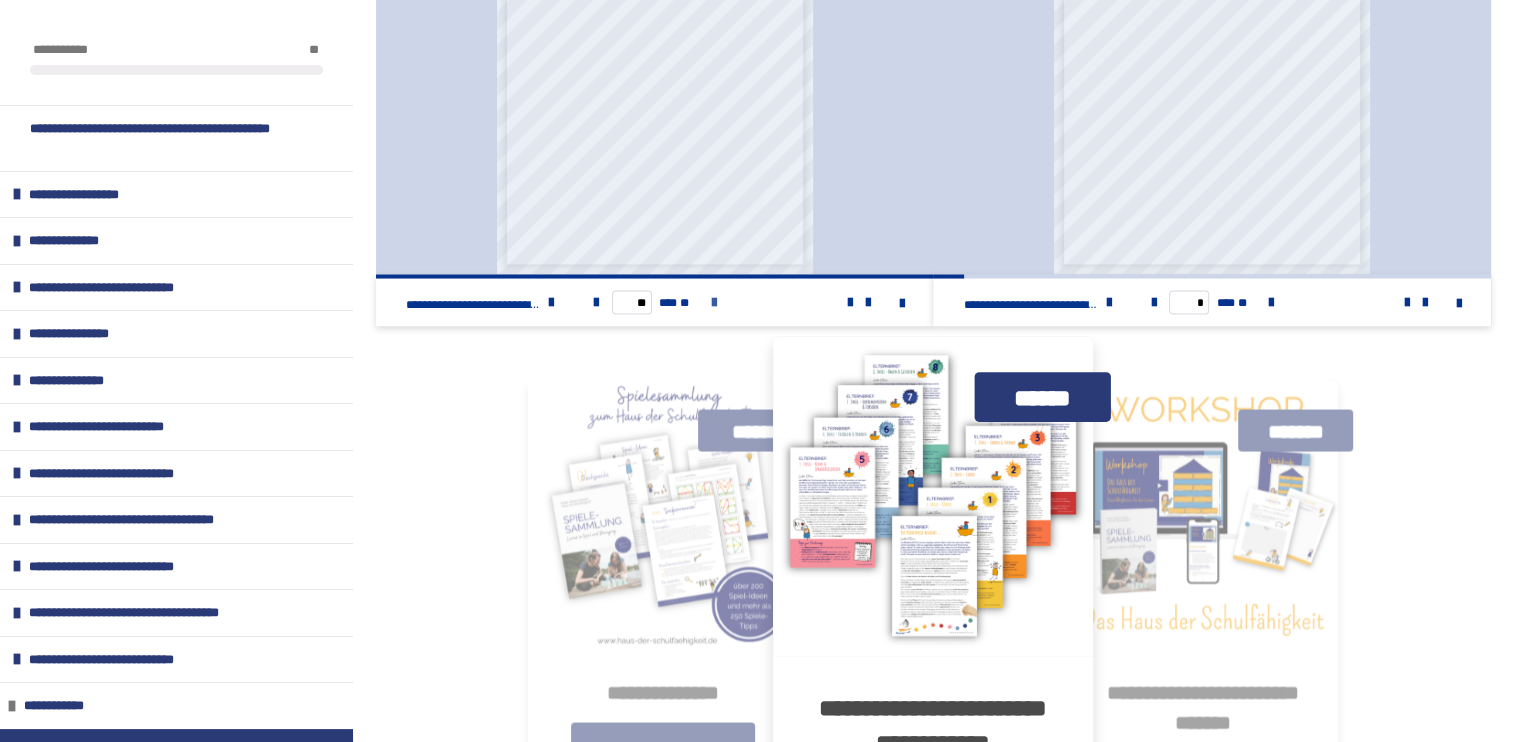 click on "** *** **" at bounding box center (655, 302) 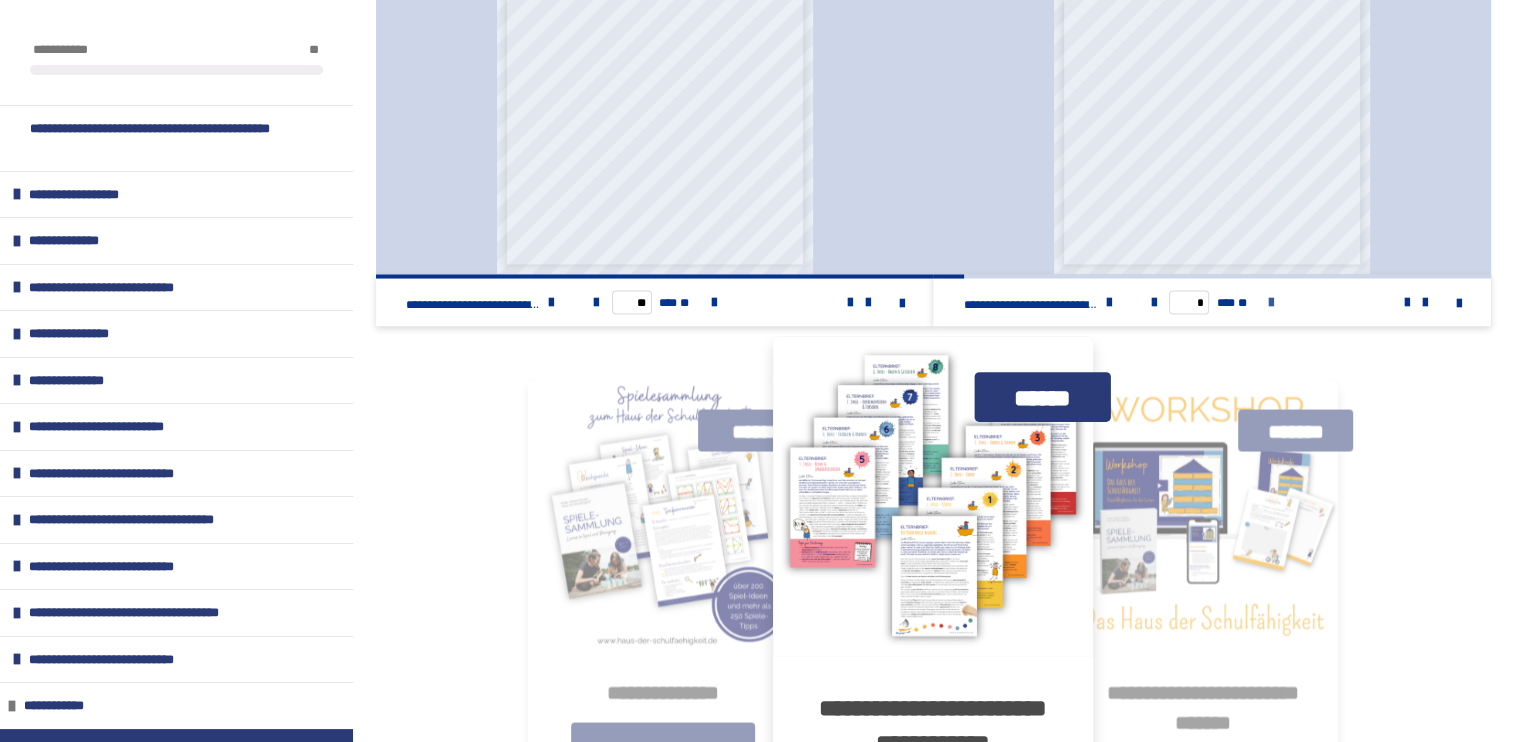 click at bounding box center [1271, 302] 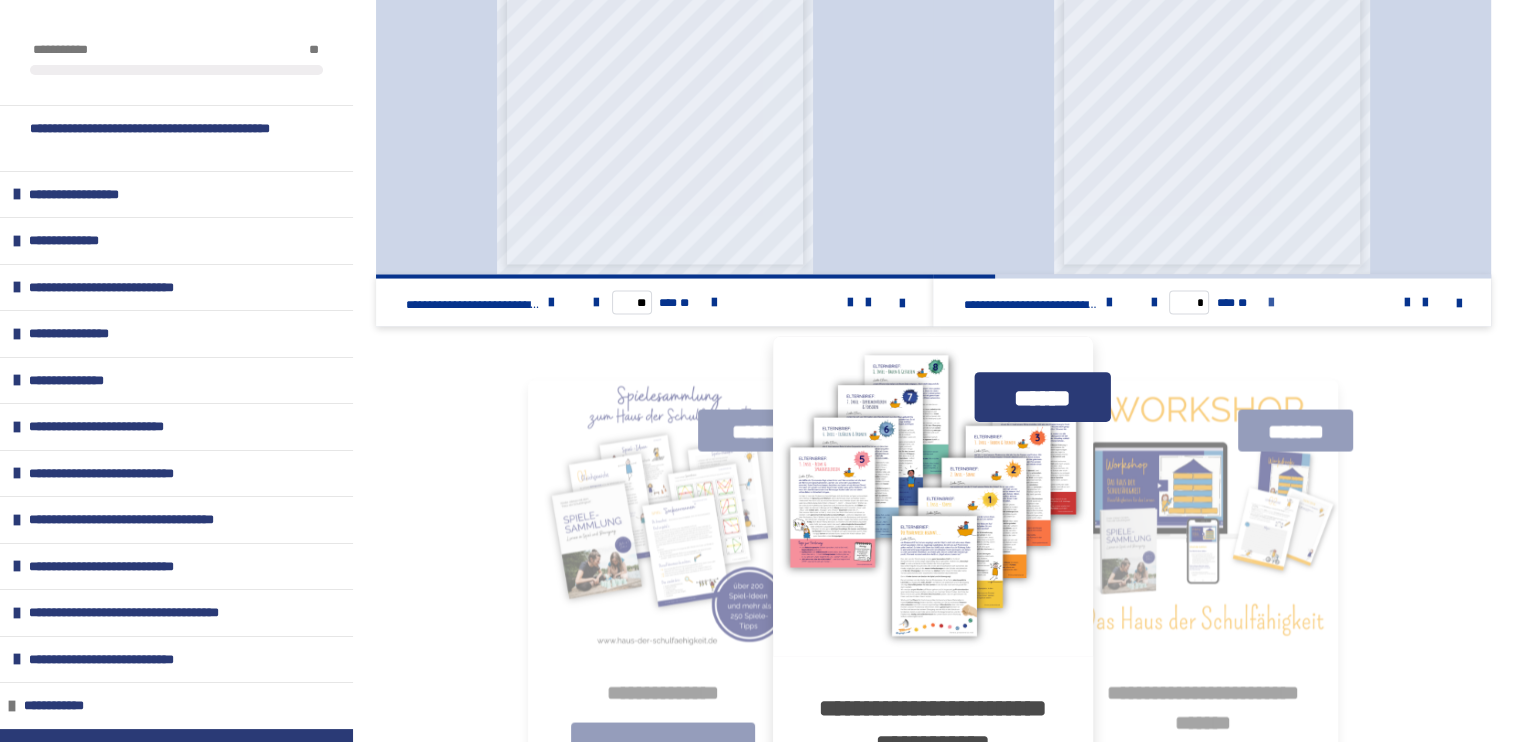 click at bounding box center [1271, 302] 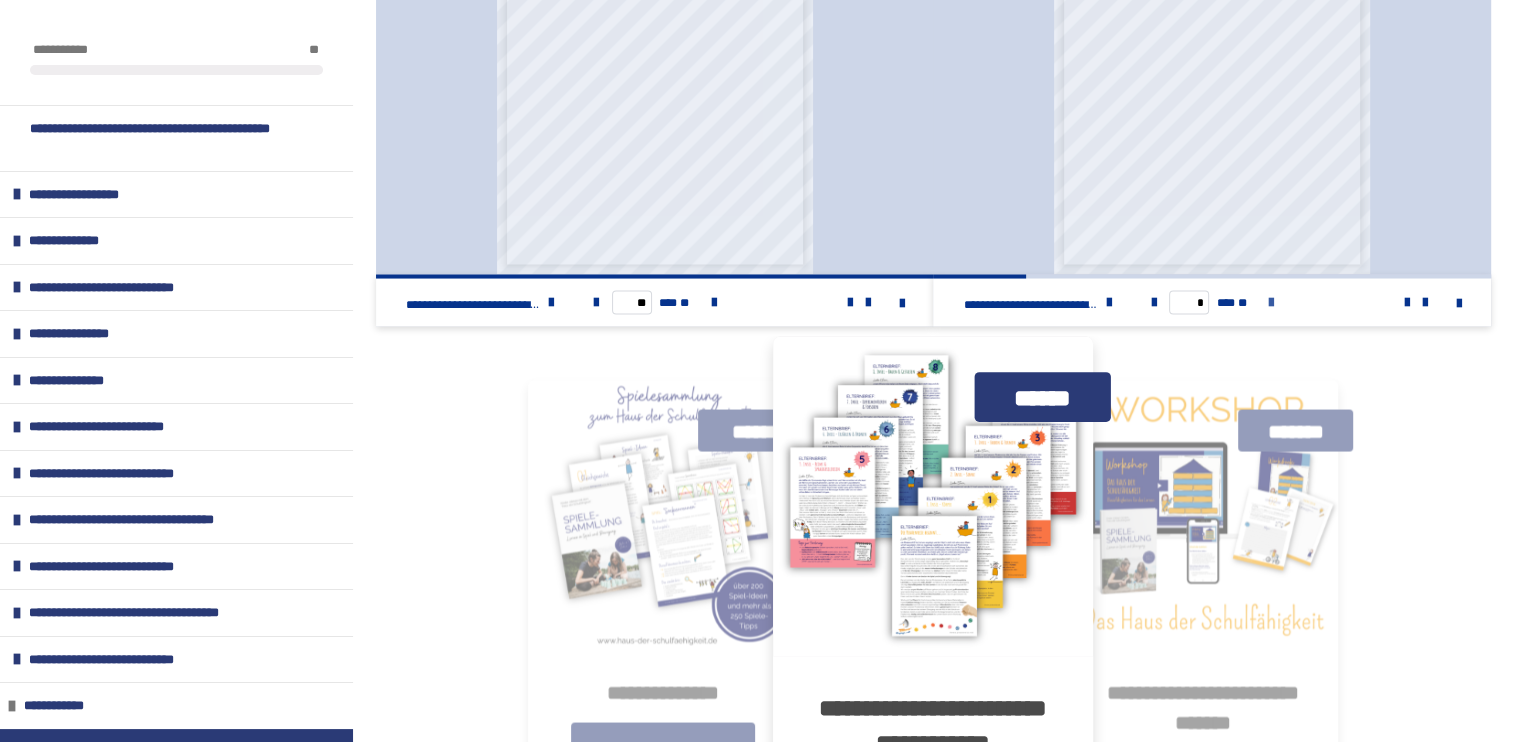 click at bounding box center (1271, 302) 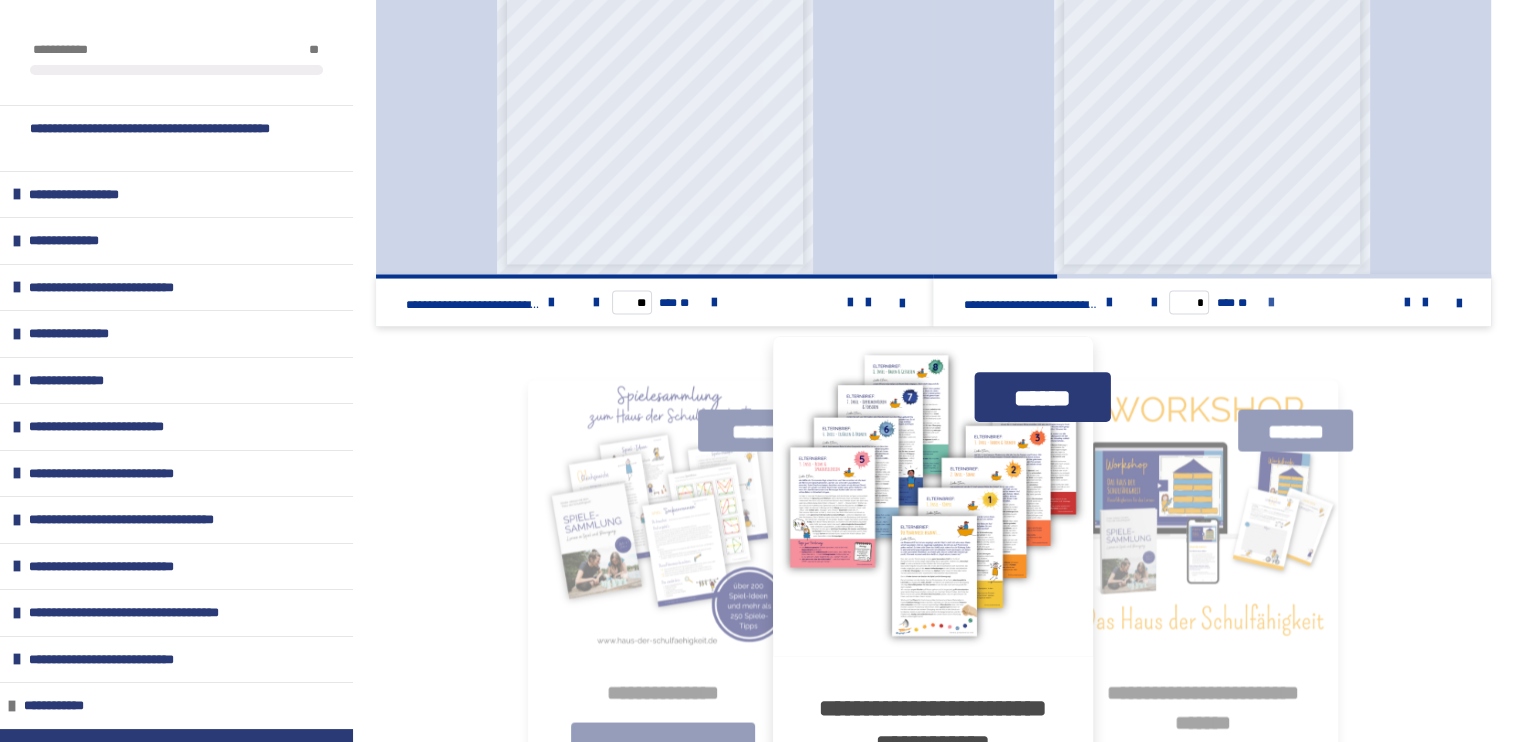 click at bounding box center [1271, 302] 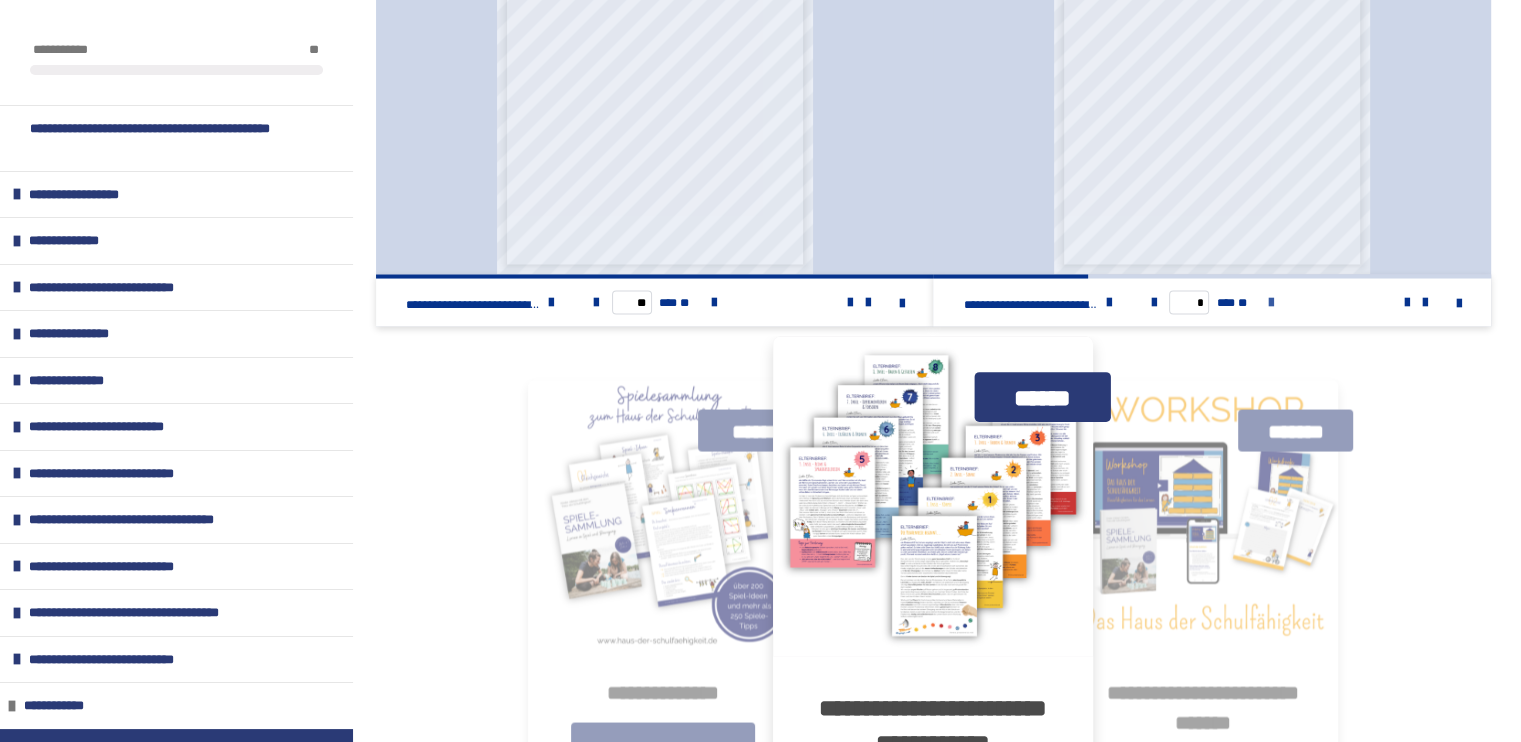 click at bounding box center (1271, 302) 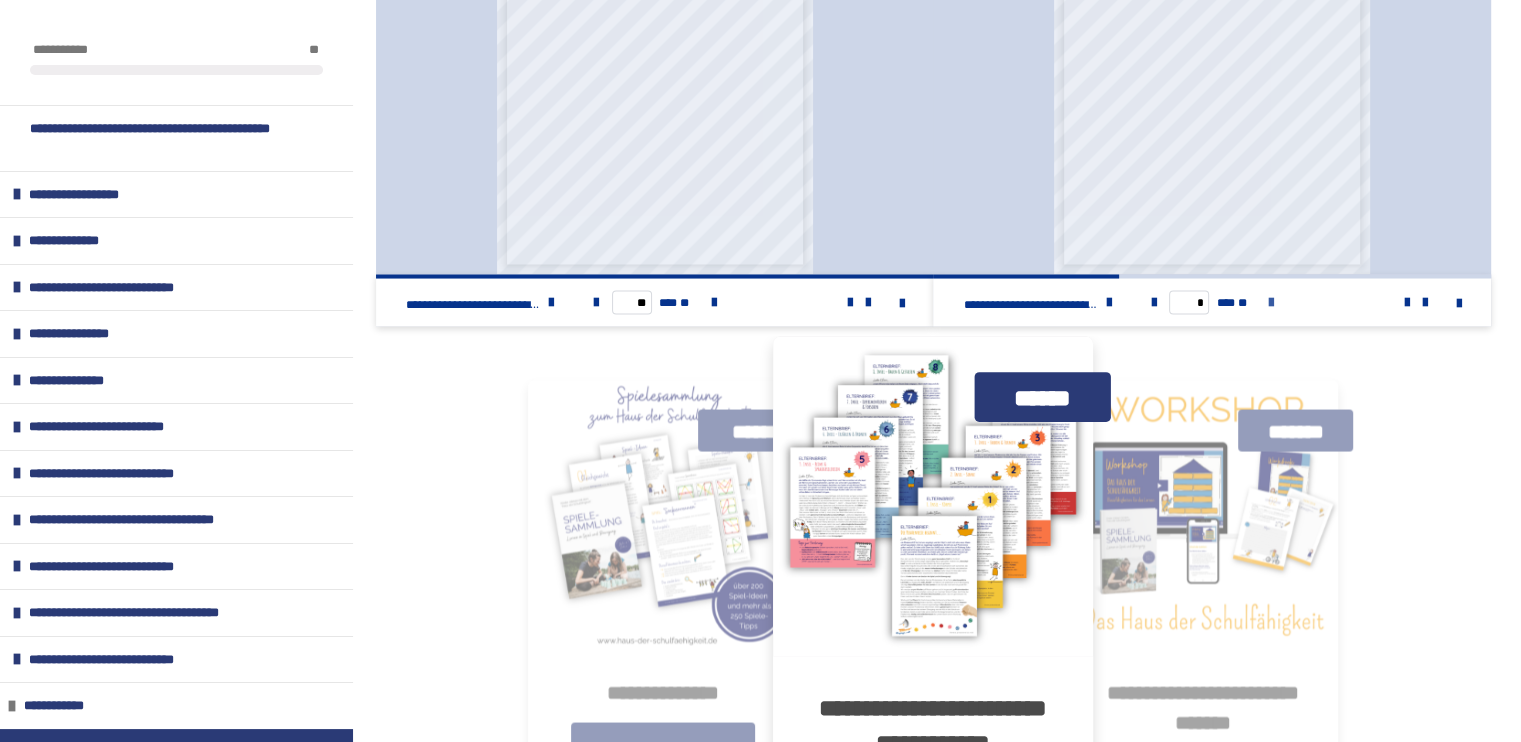 click at bounding box center (1271, 302) 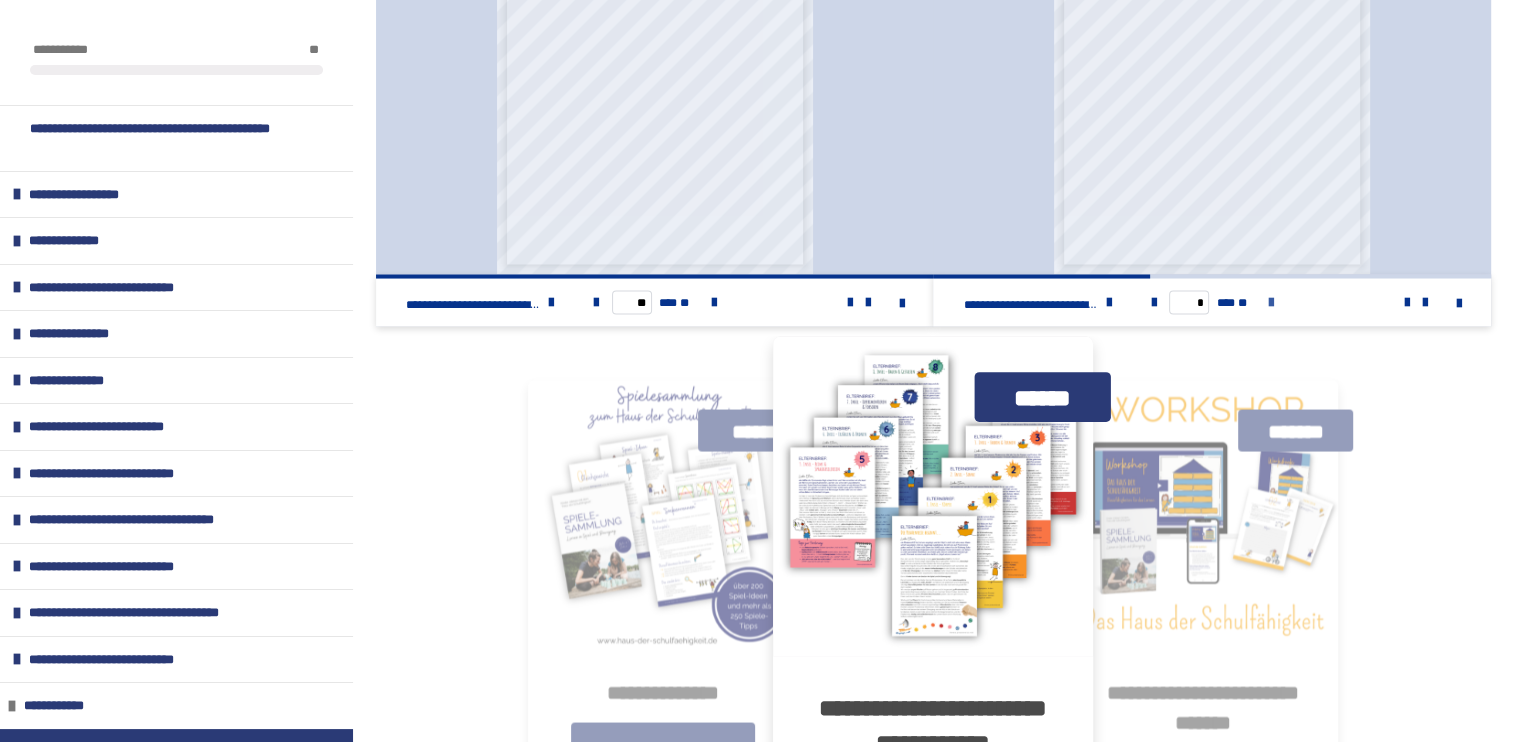 click at bounding box center (1271, 302) 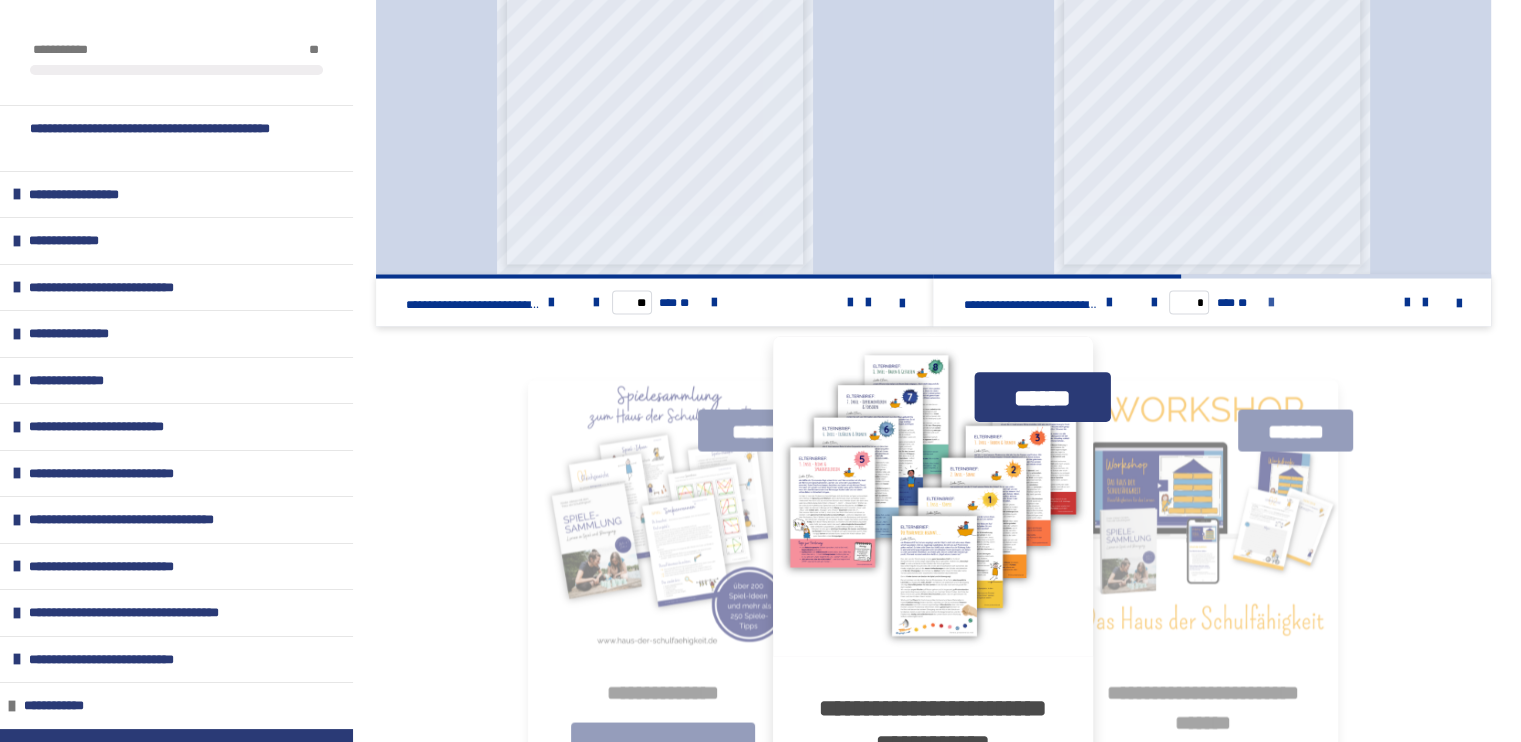 click at bounding box center [1271, 302] 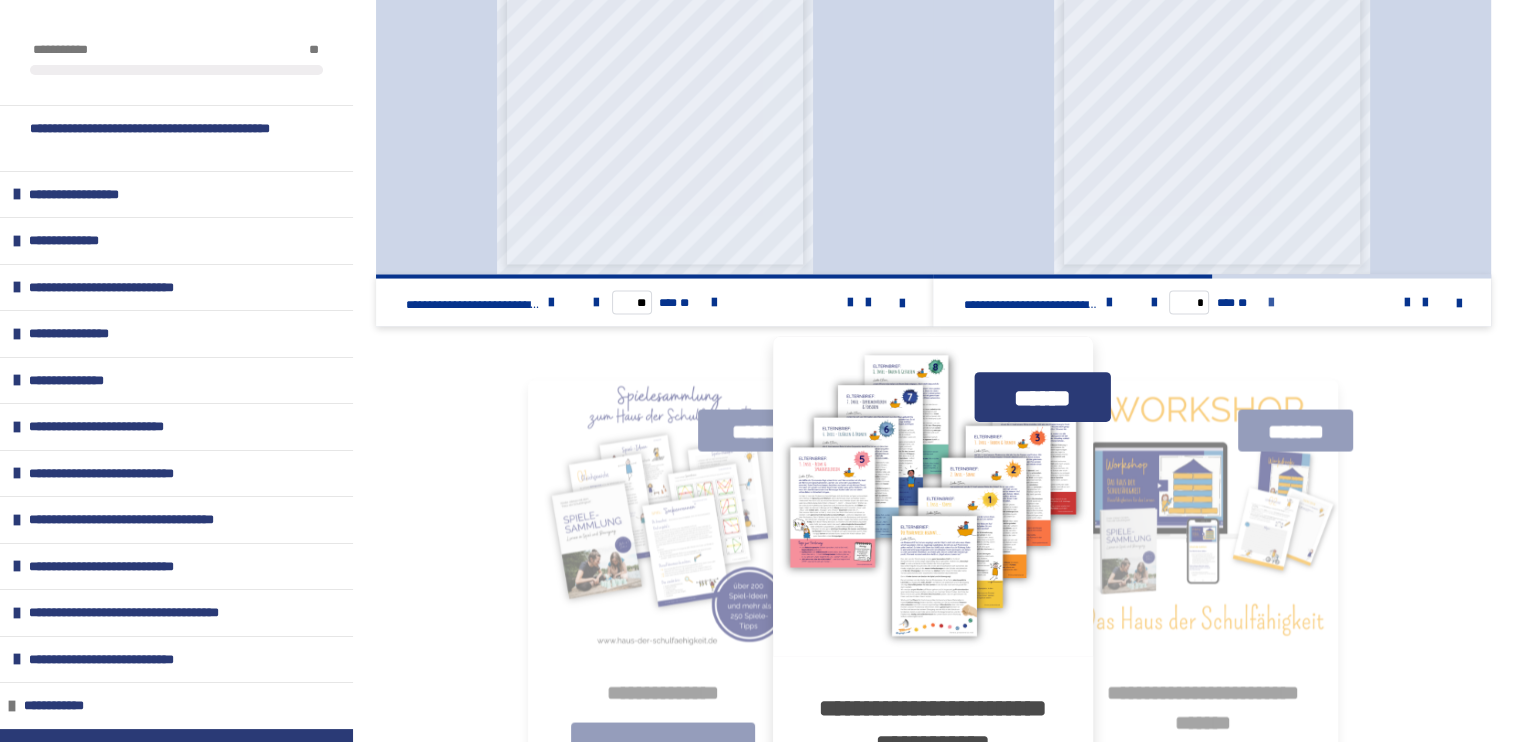 click at bounding box center [1271, 302] 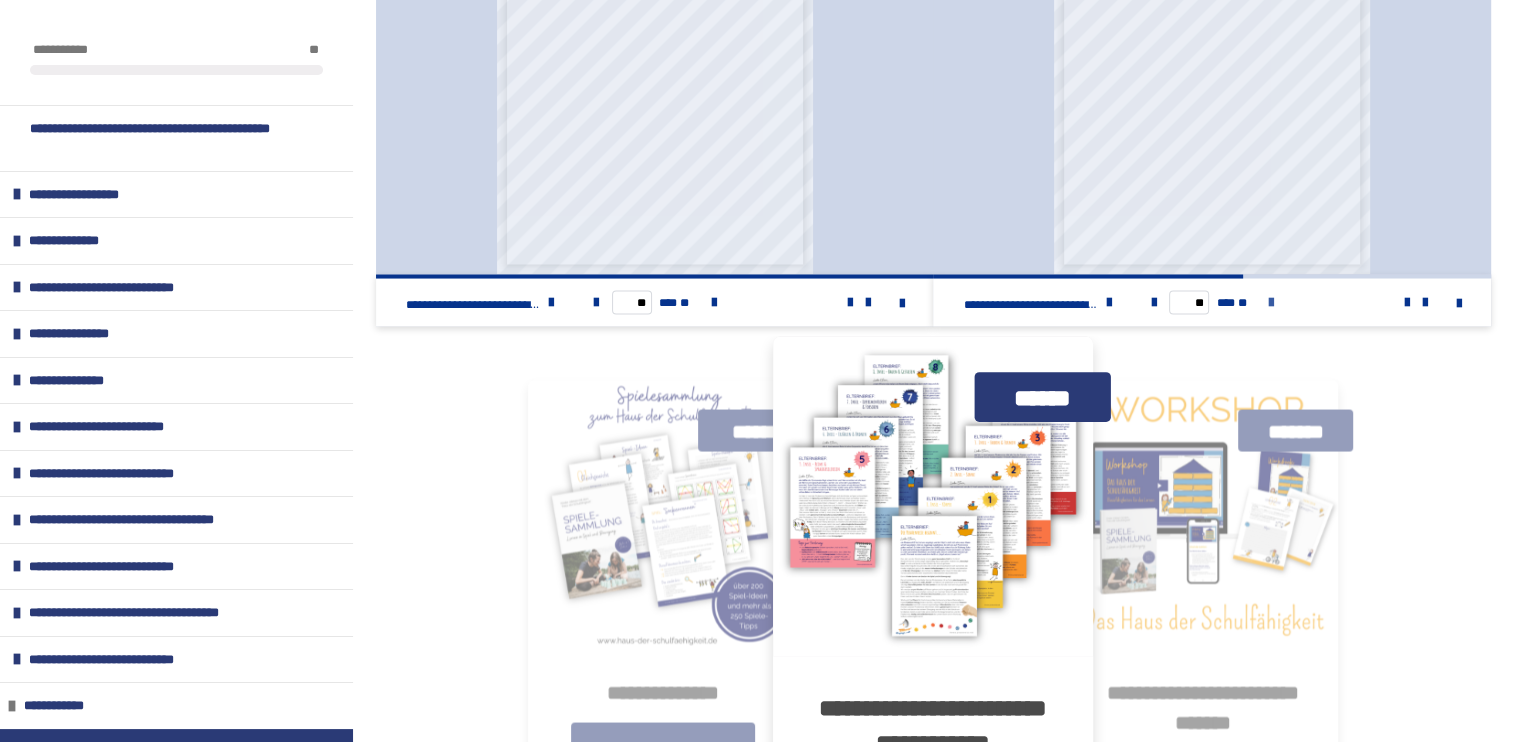 click at bounding box center (1271, 302) 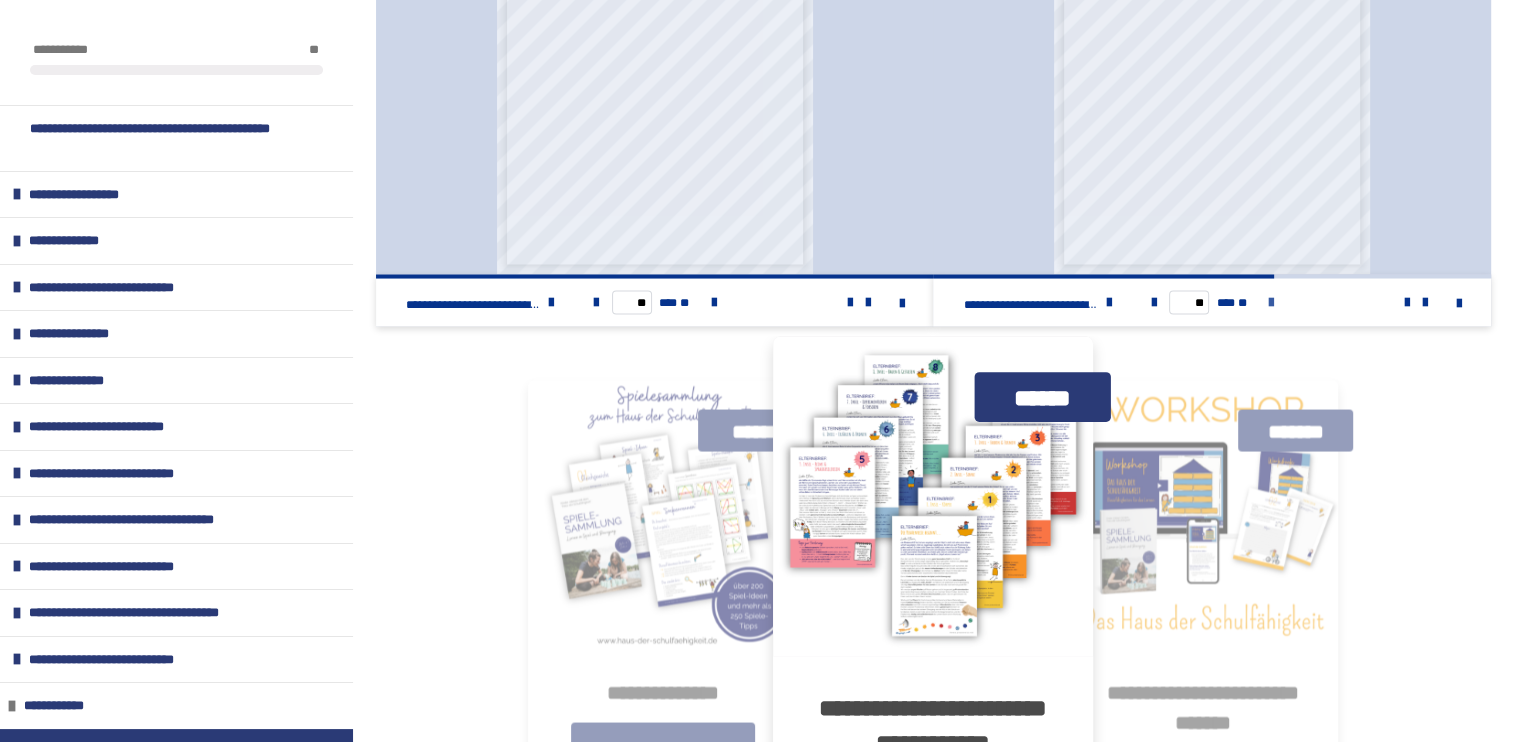 click at bounding box center (1271, 302) 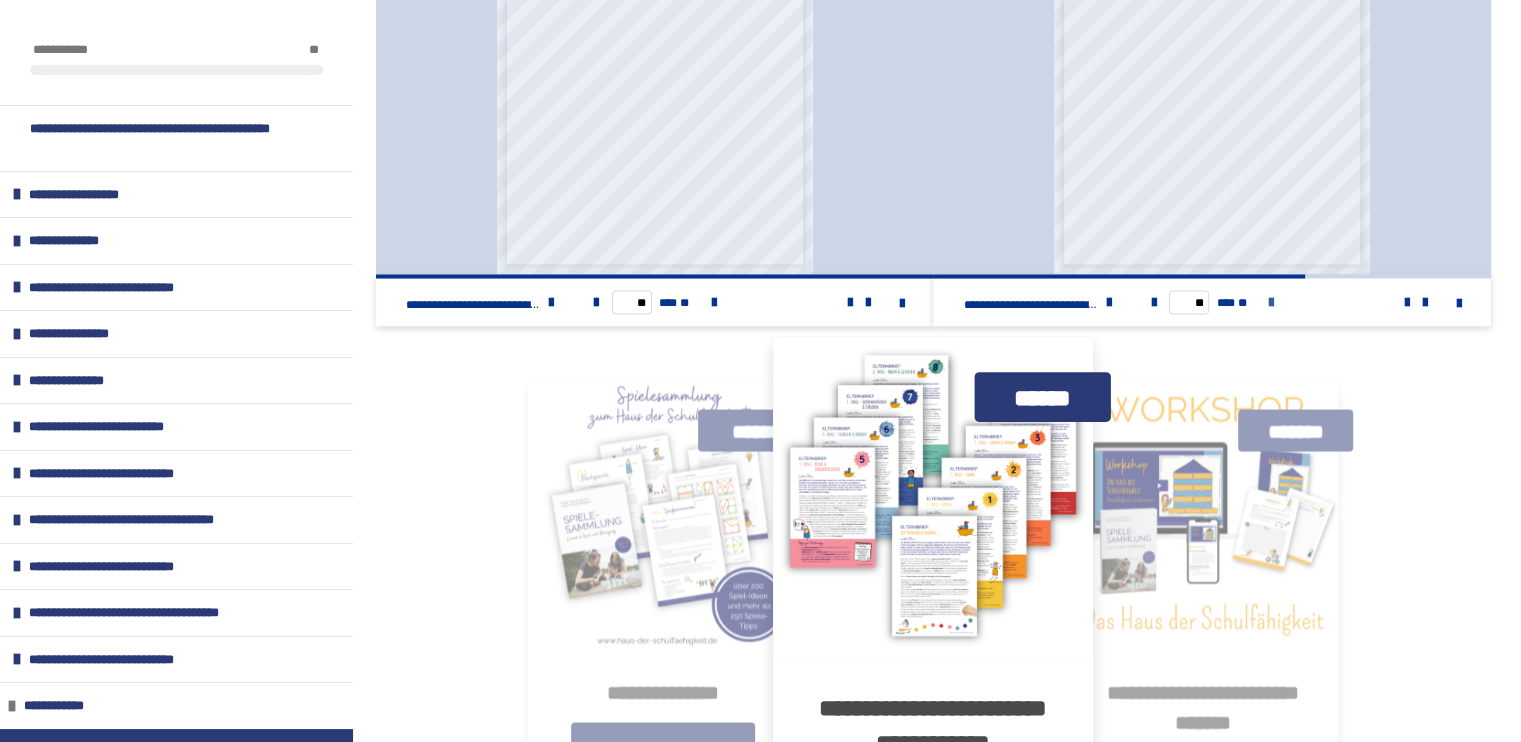 click at bounding box center (1271, 302) 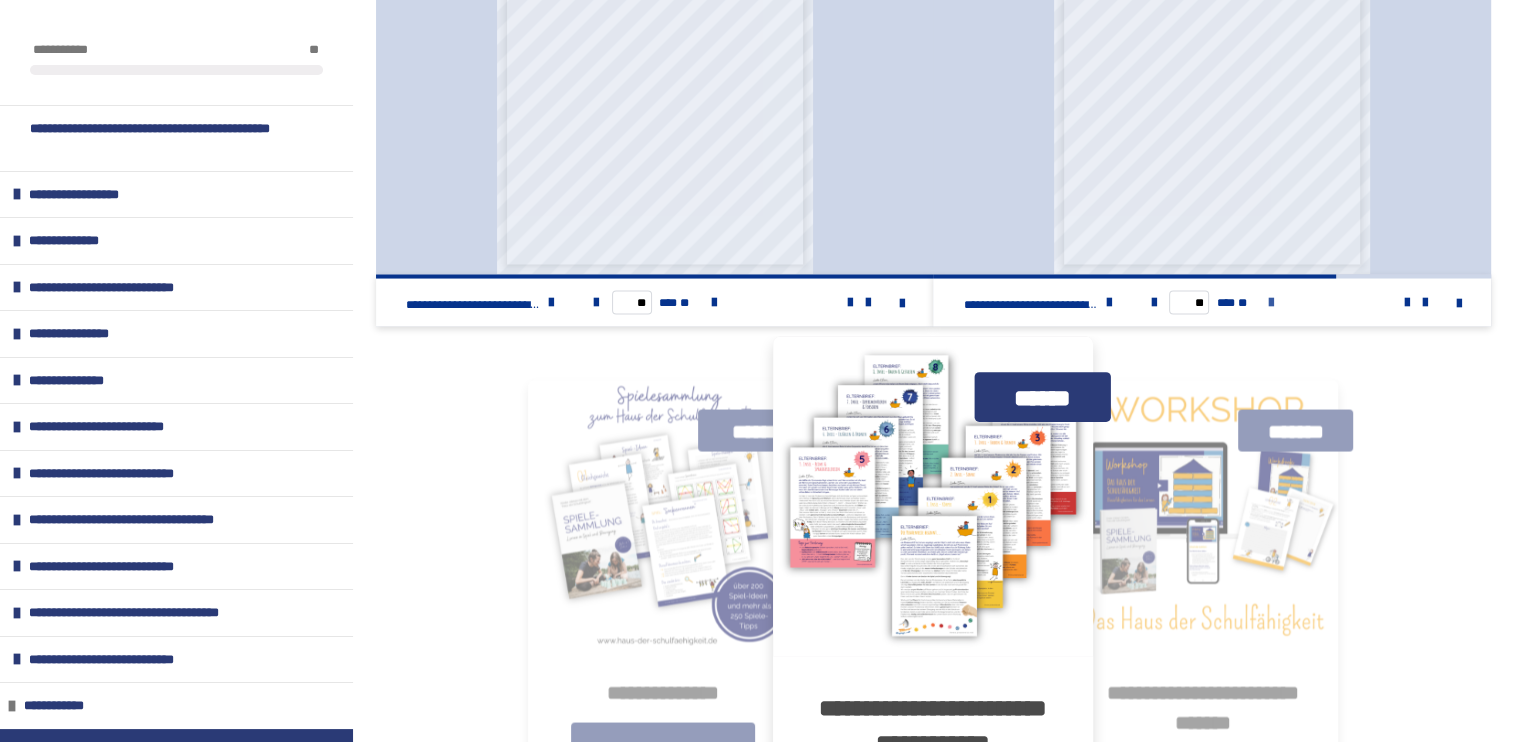 click at bounding box center (1271, 302) 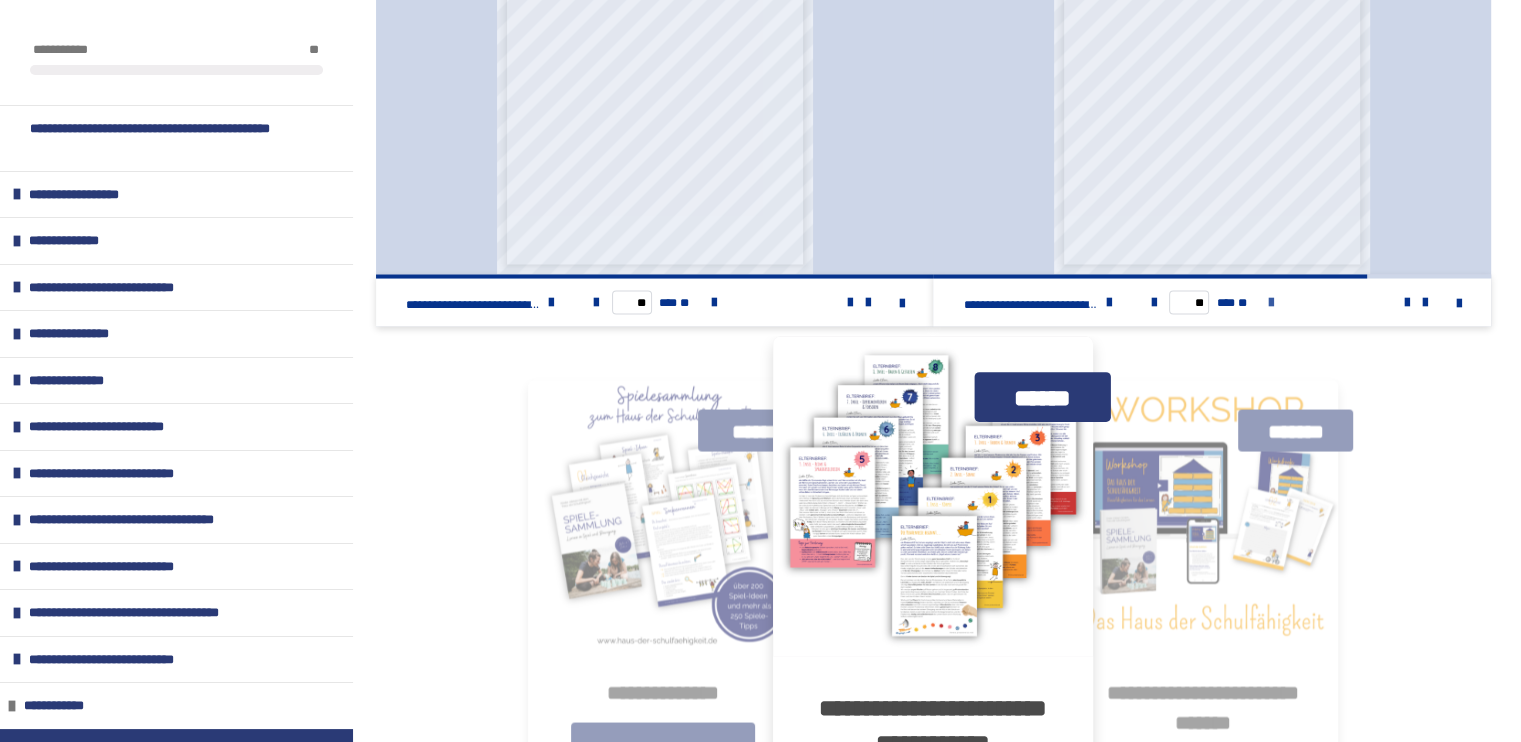 click at bounding box center [1271, 302] 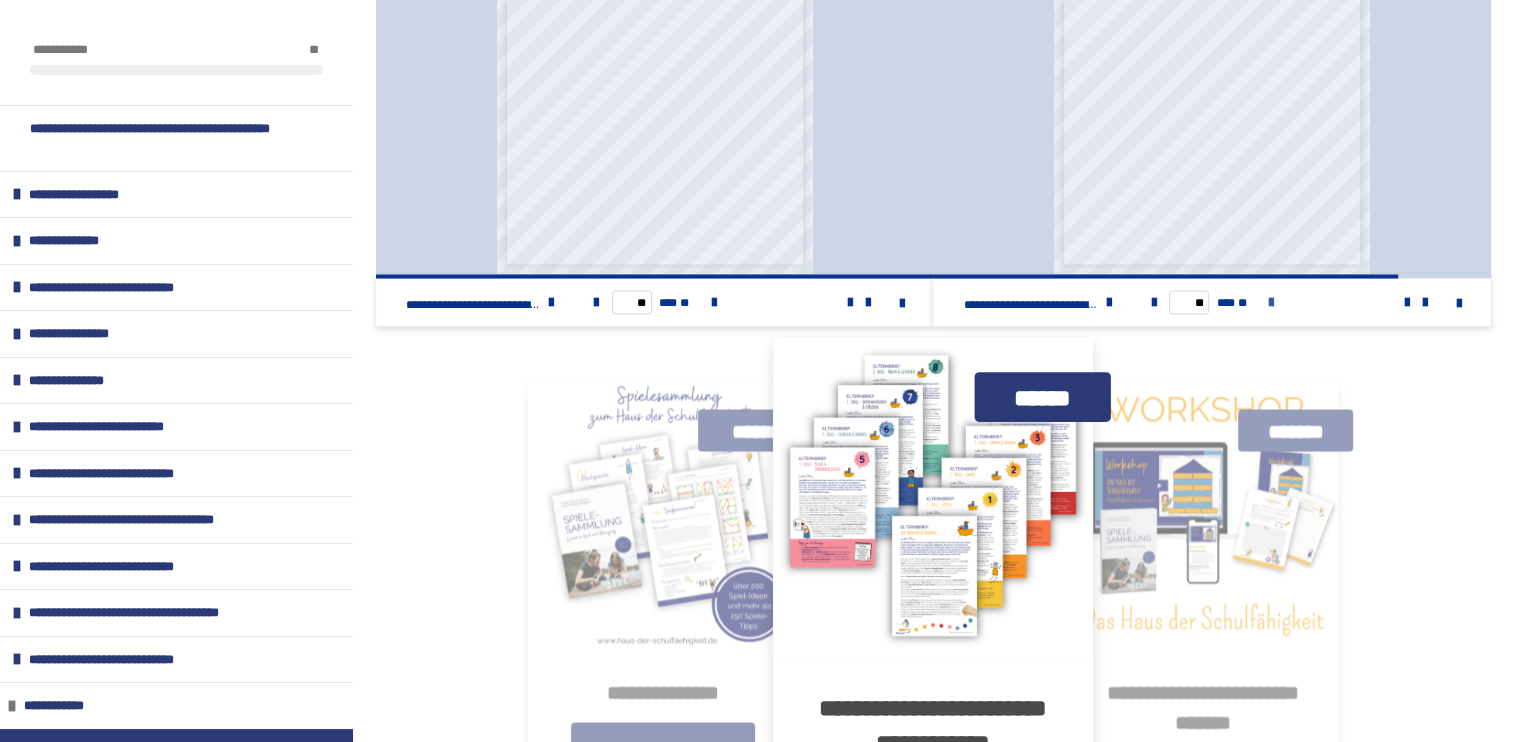 click at bounding box center [1271, 302] 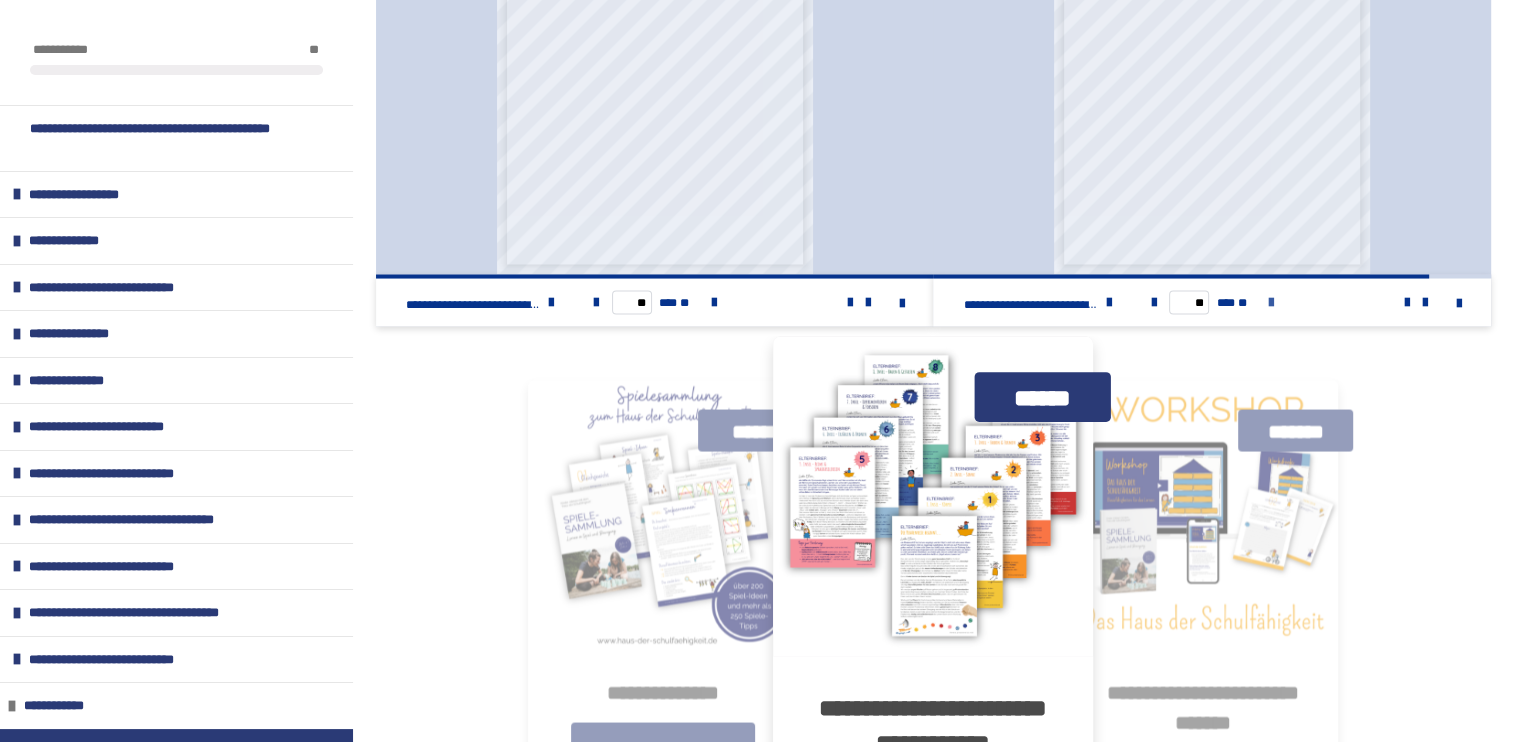 click at bounding box center [1271, 302] 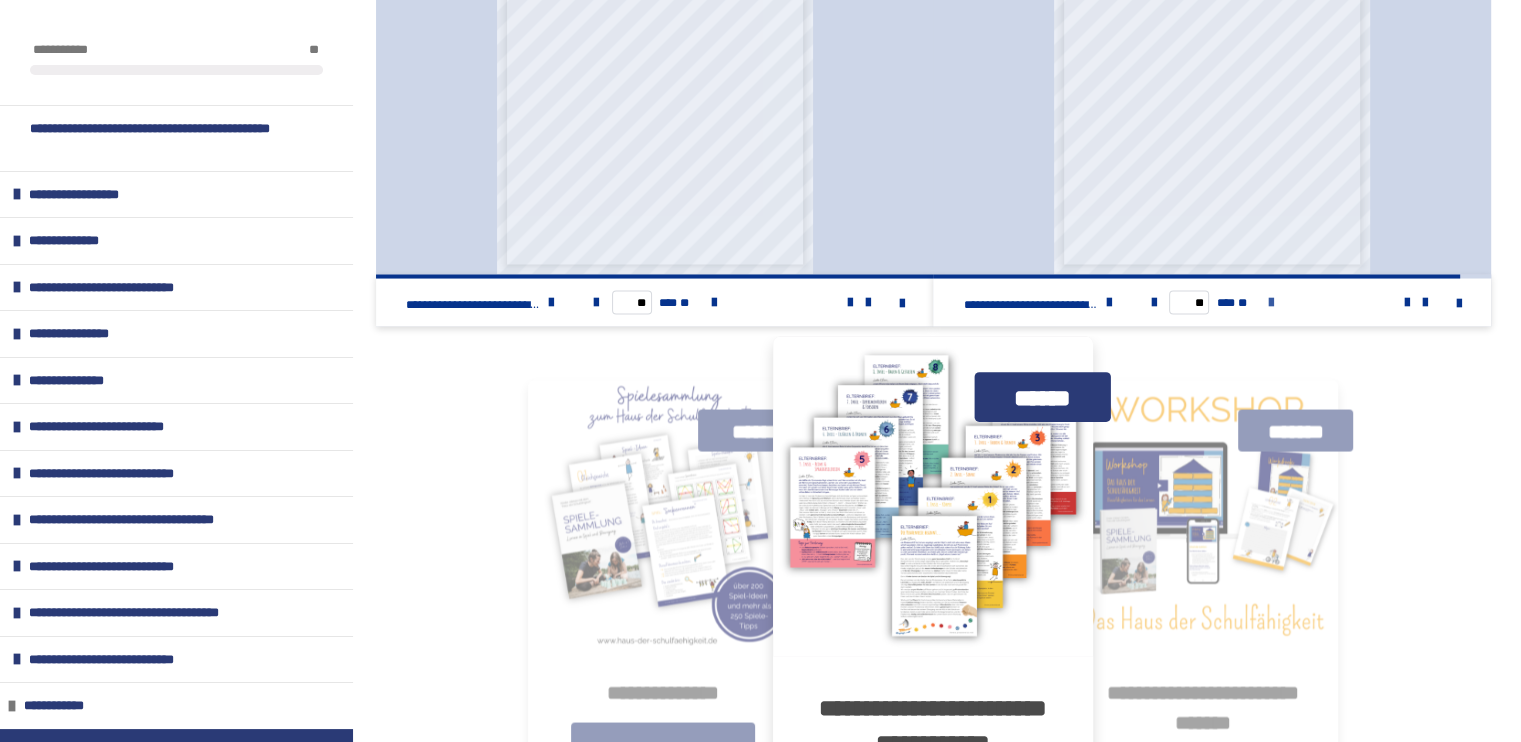 click at bounding box center (1271, 302) 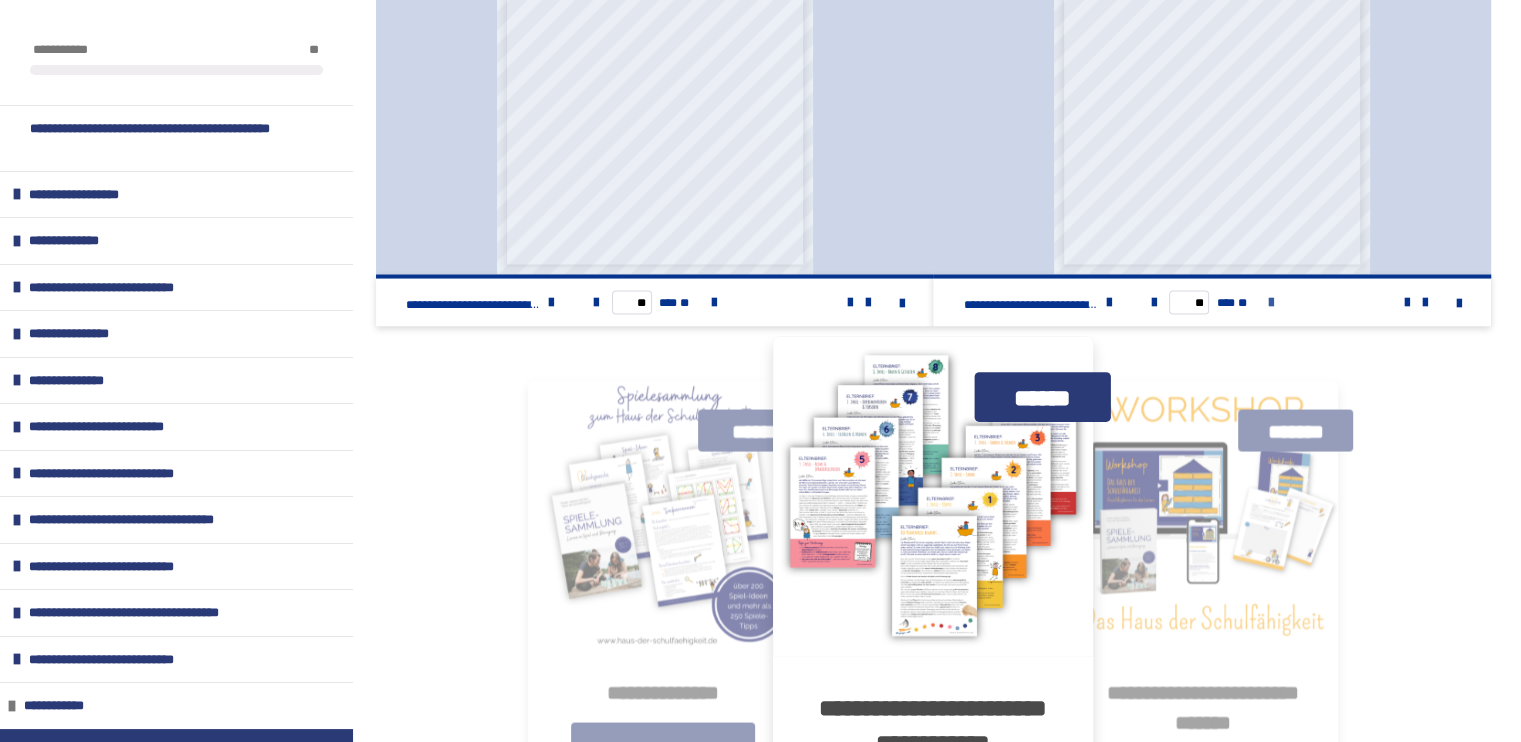 click on "** *** **" at bounding box center [1212, 302] 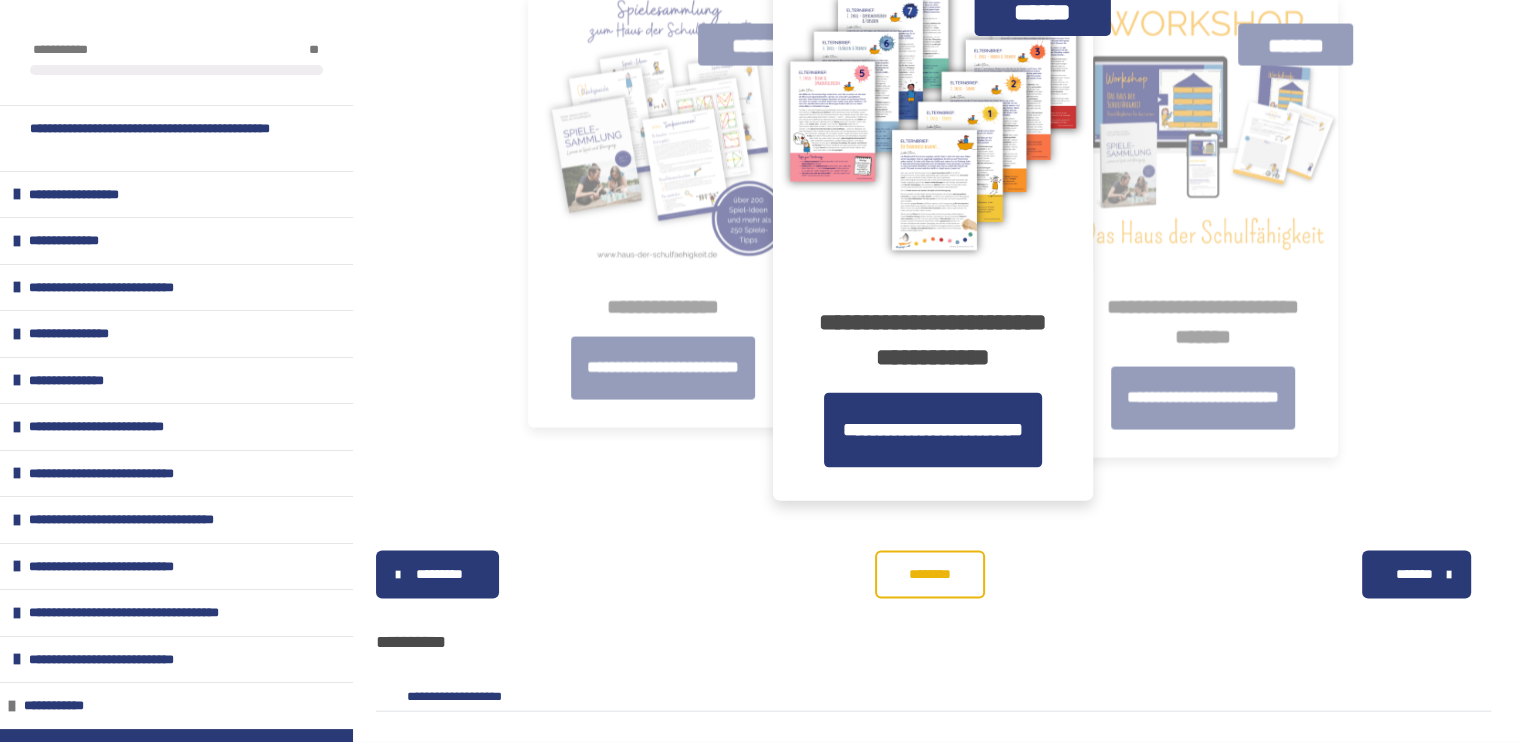 scroll, scrollTop: 4095, scrollLeft: 0, axis: vertical 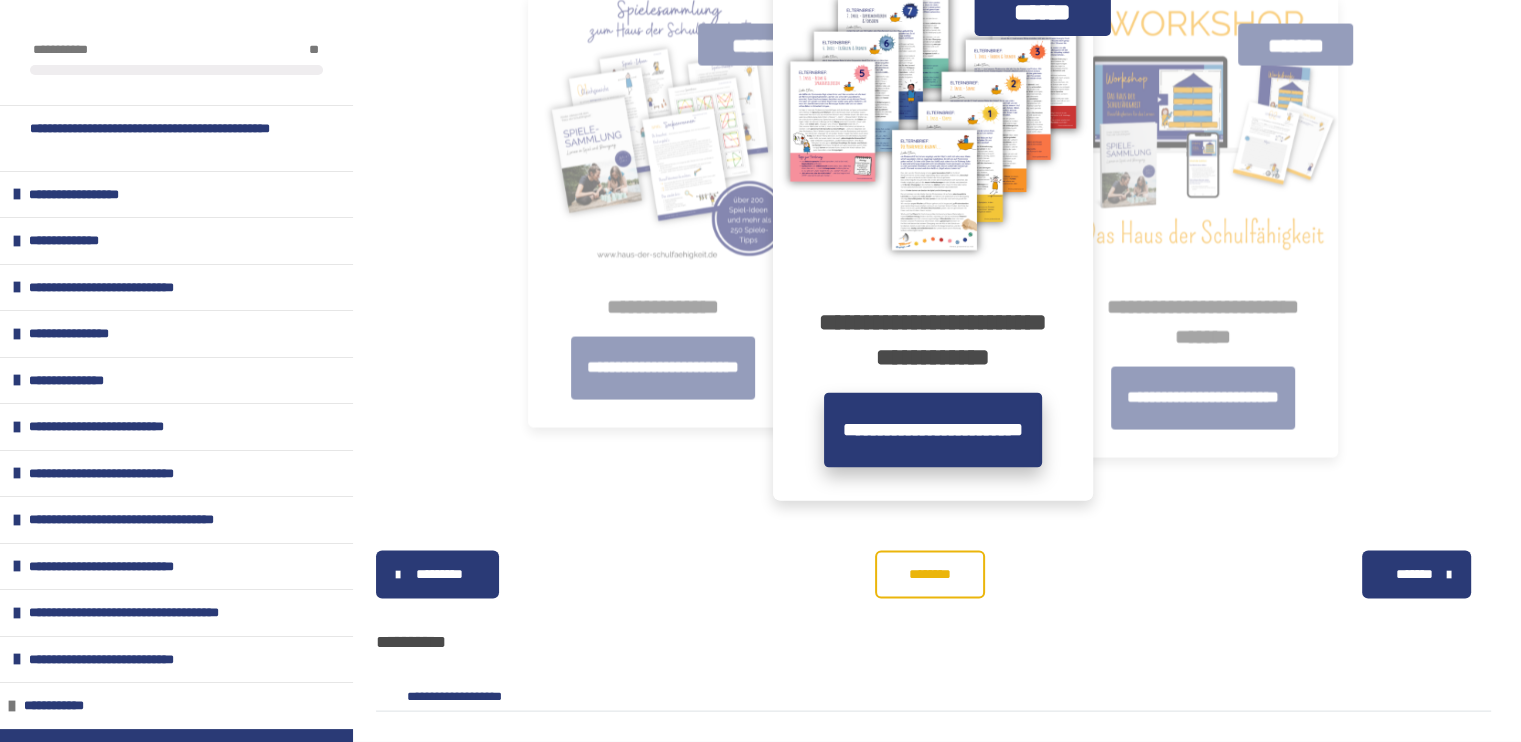 click on "**********" at bounding box center (933, 430) 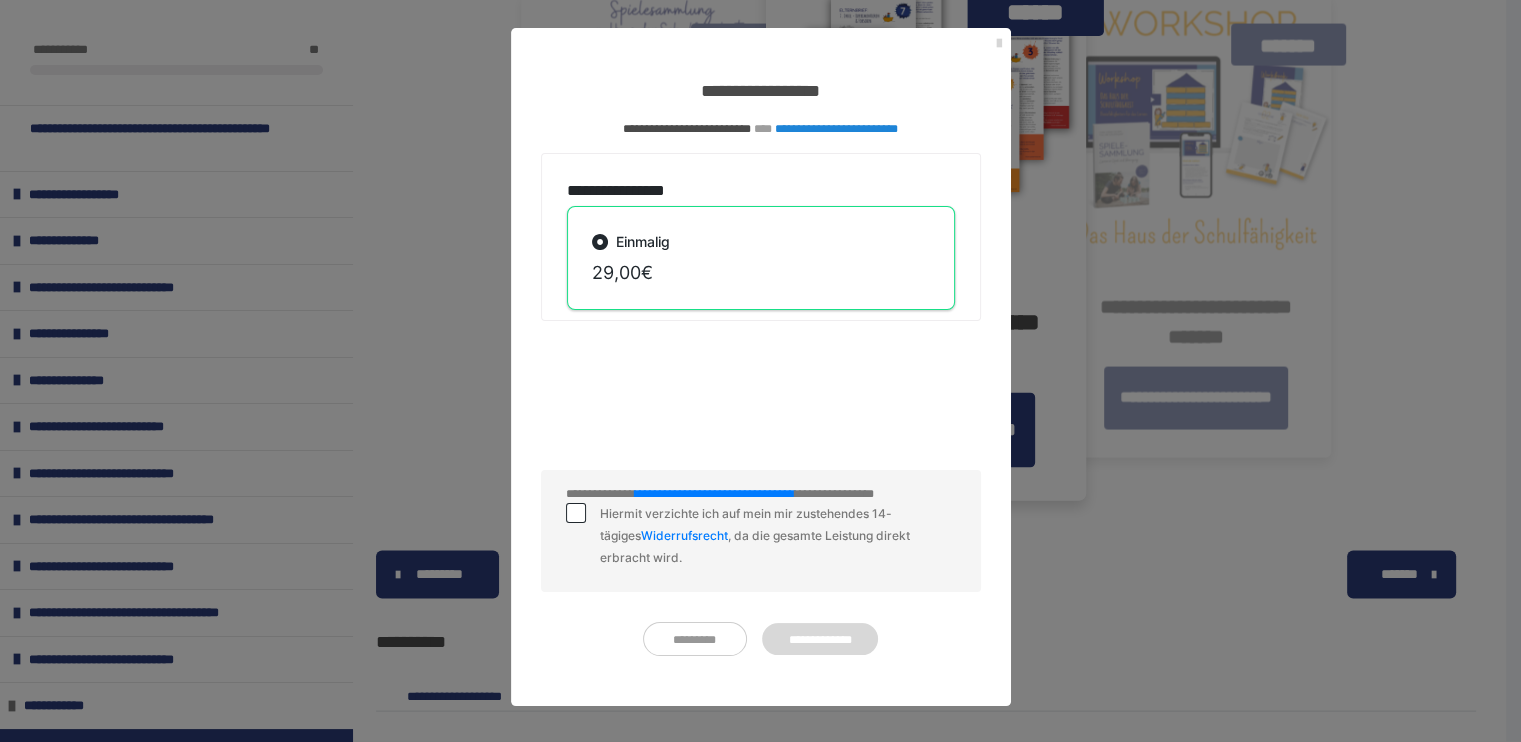 click at bounding box center [999, 44] 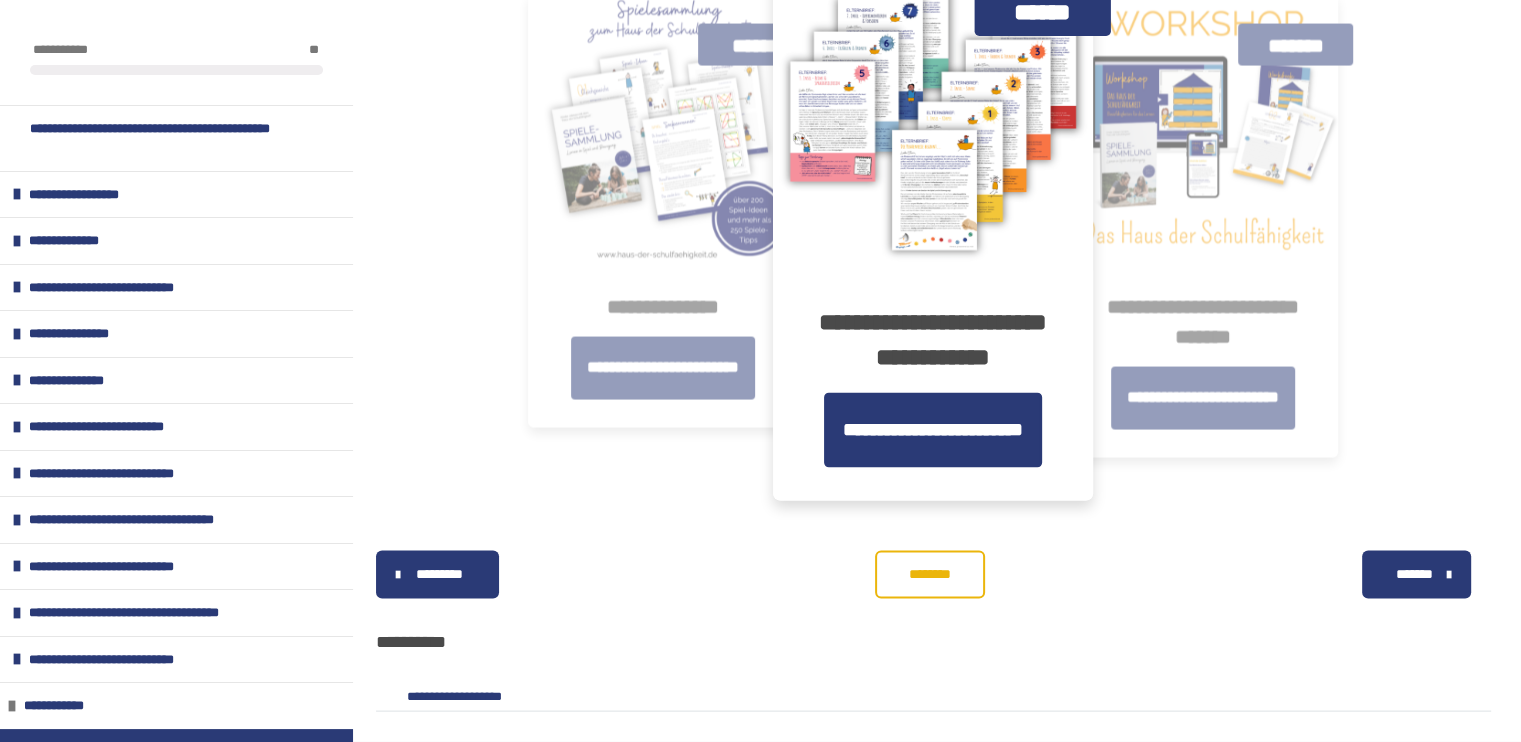 click on "*******" at bounding box center [1414, 574] 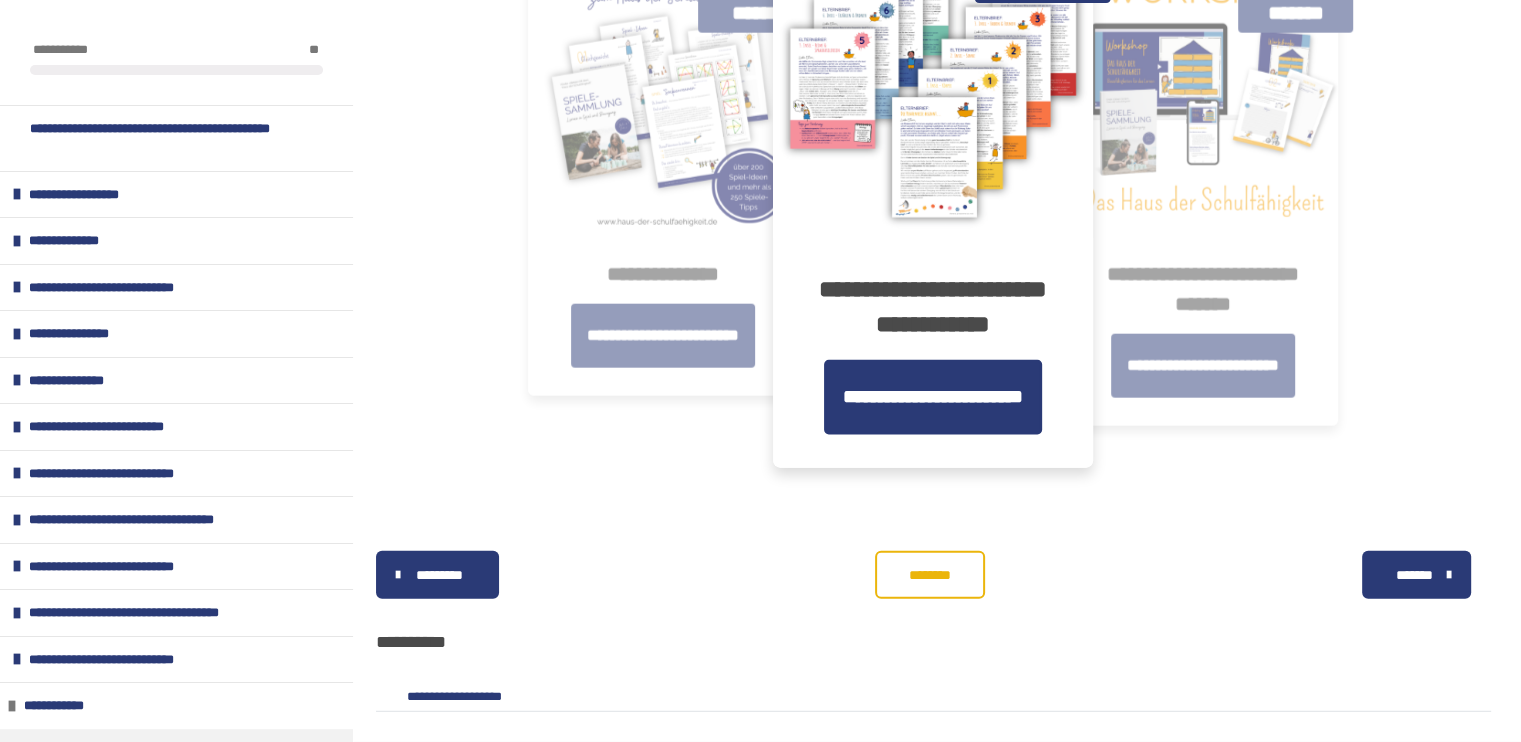 scroll, scrollTop: 5774, scrollLeft: 0, axis: vertical 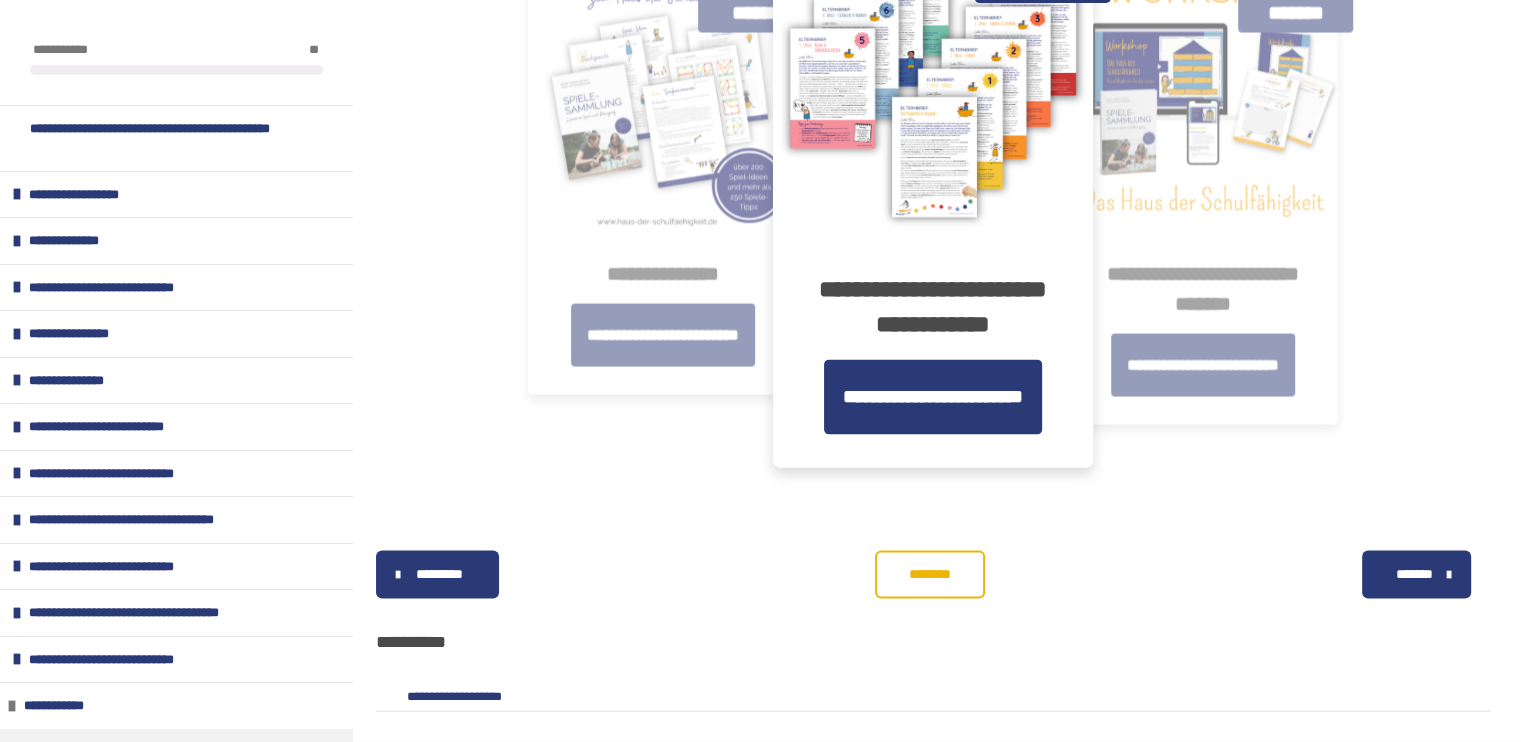 click on "*******" at bounding box center (1414, 574) 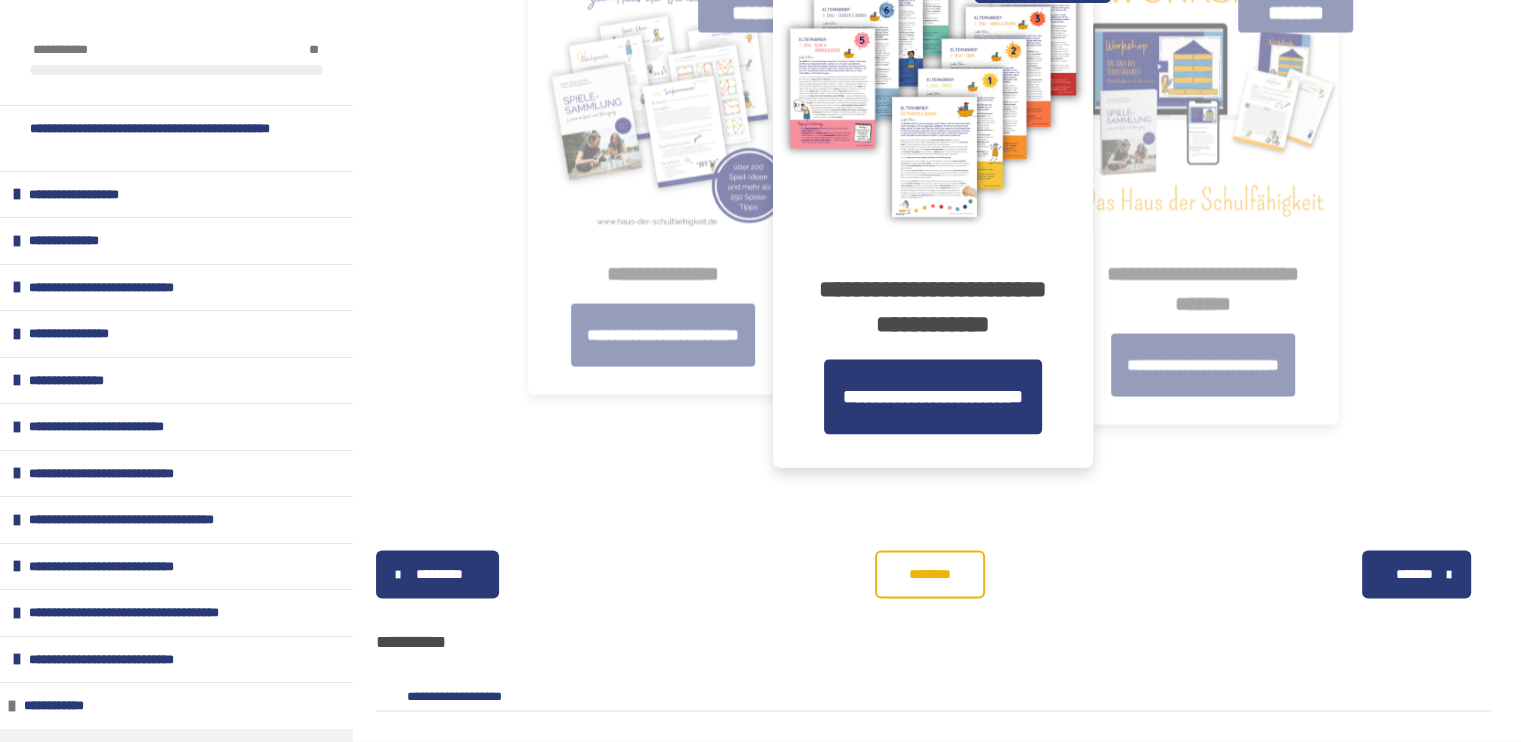 scroll, scrollTop: 4128, scrollLeft: 0, axis: vertical 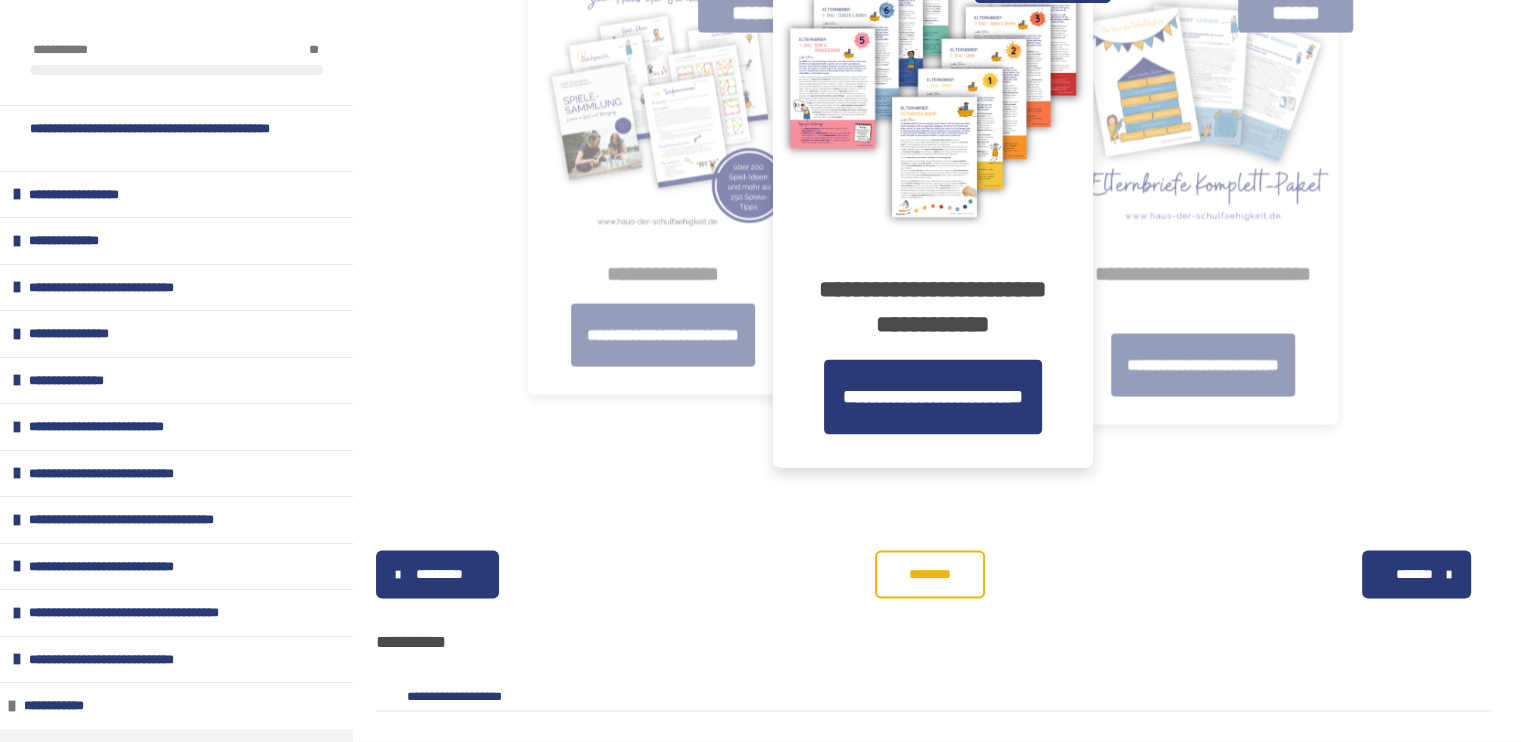 click on "*******" at bounding box center (1414, 574) 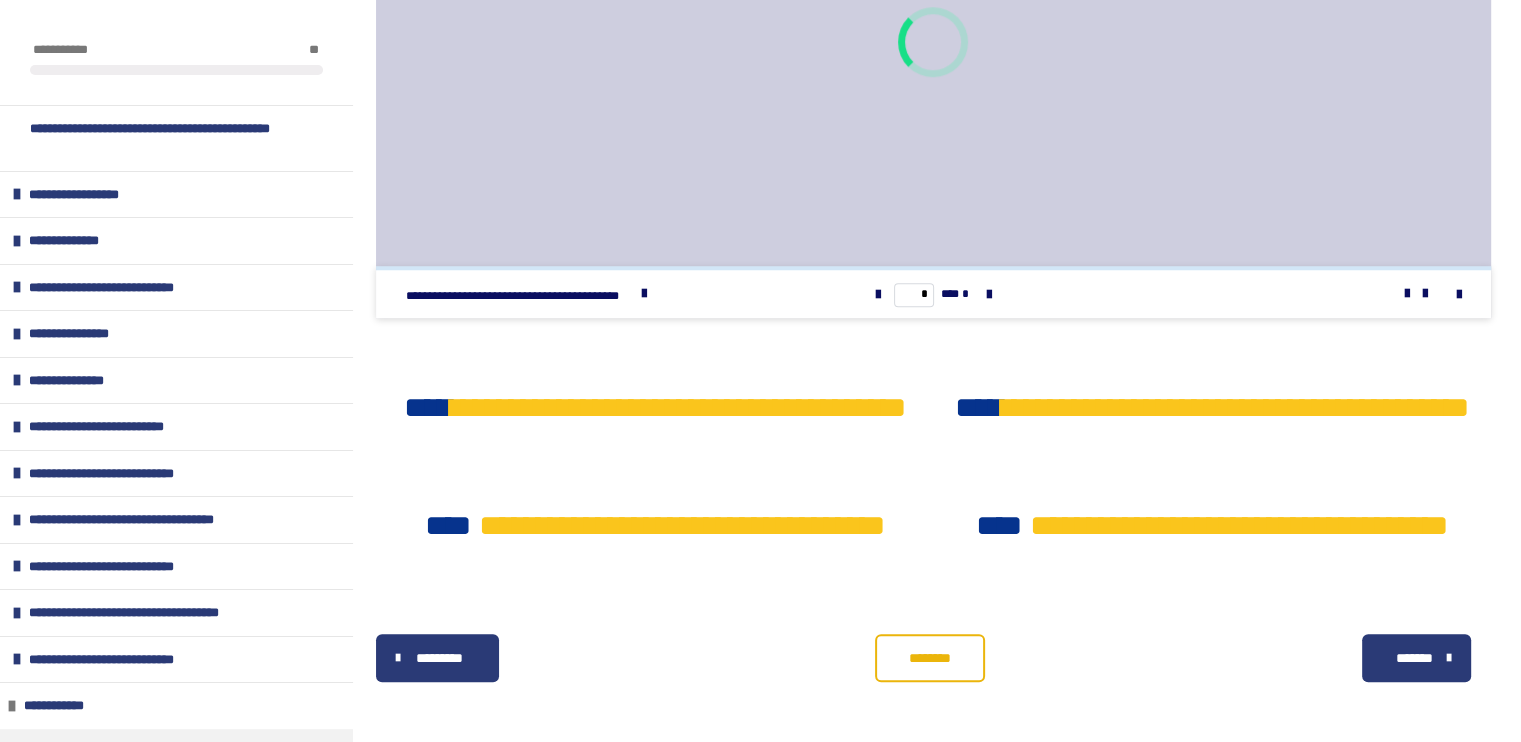 scroll, scrollTop: 2506, scrollLeft: 0, axis: vertical 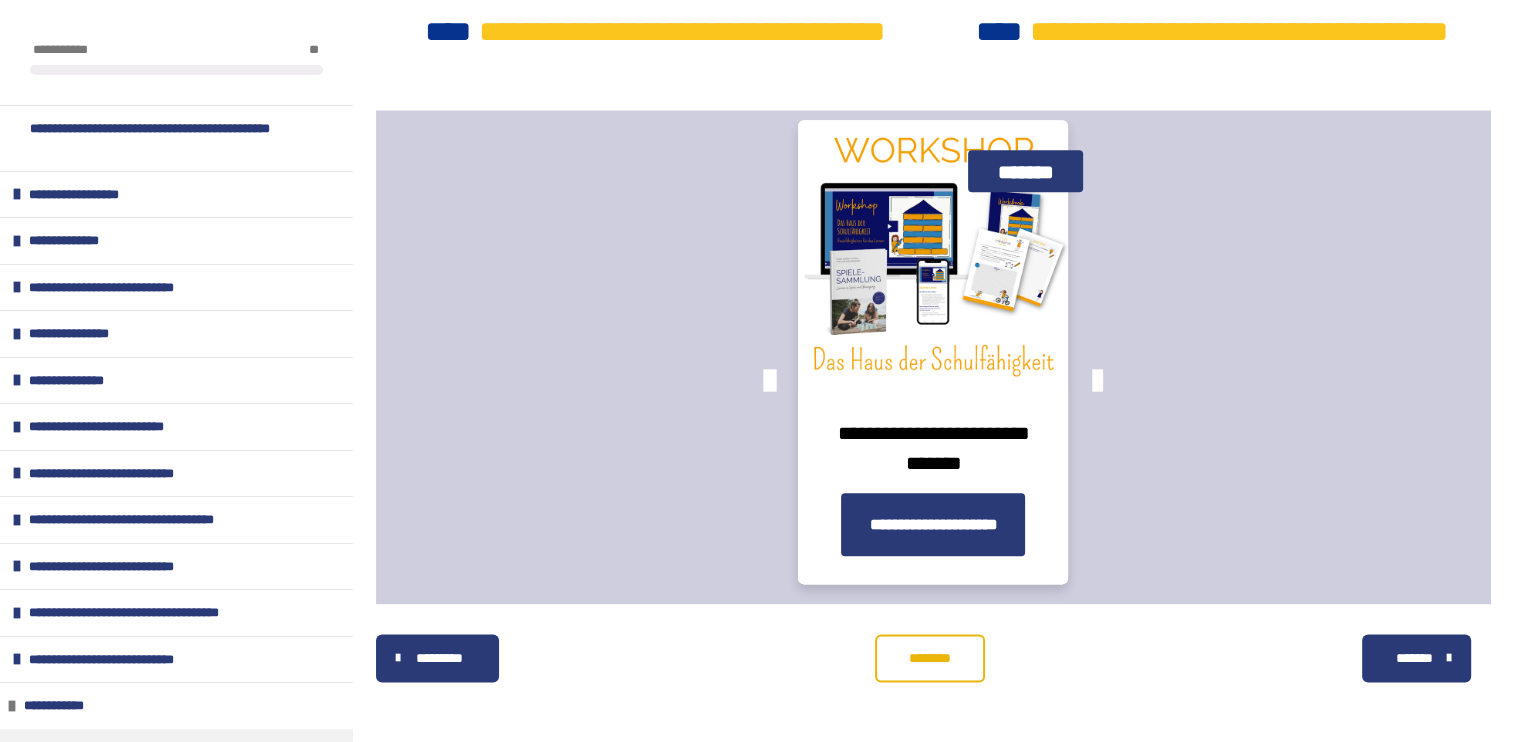 click on "*******" at bounding box center [1414, 658] 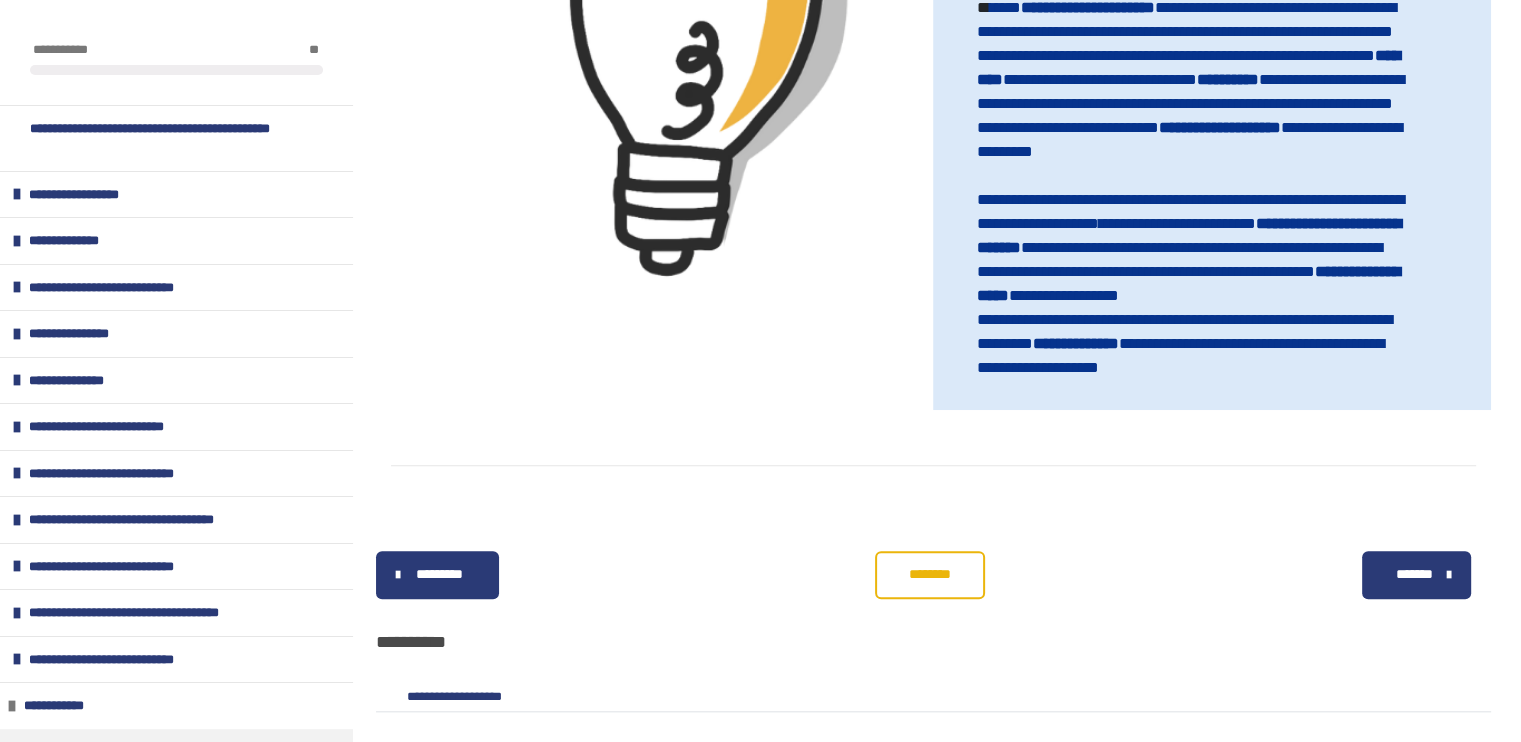 scroll, scrollTop: 2038, scrollLeft: 0, axis: vertical 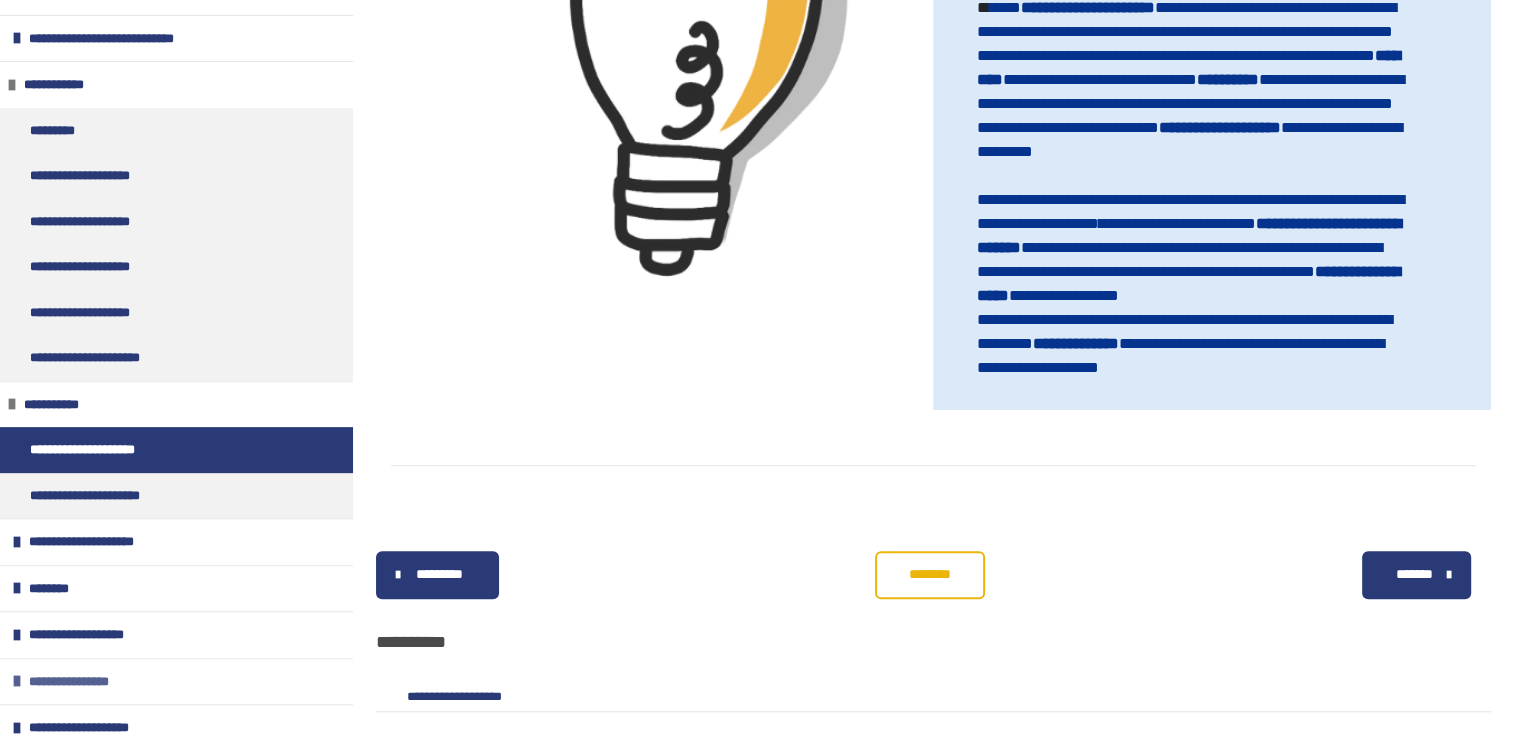 click on "**********" at bounding box center (80, 682) 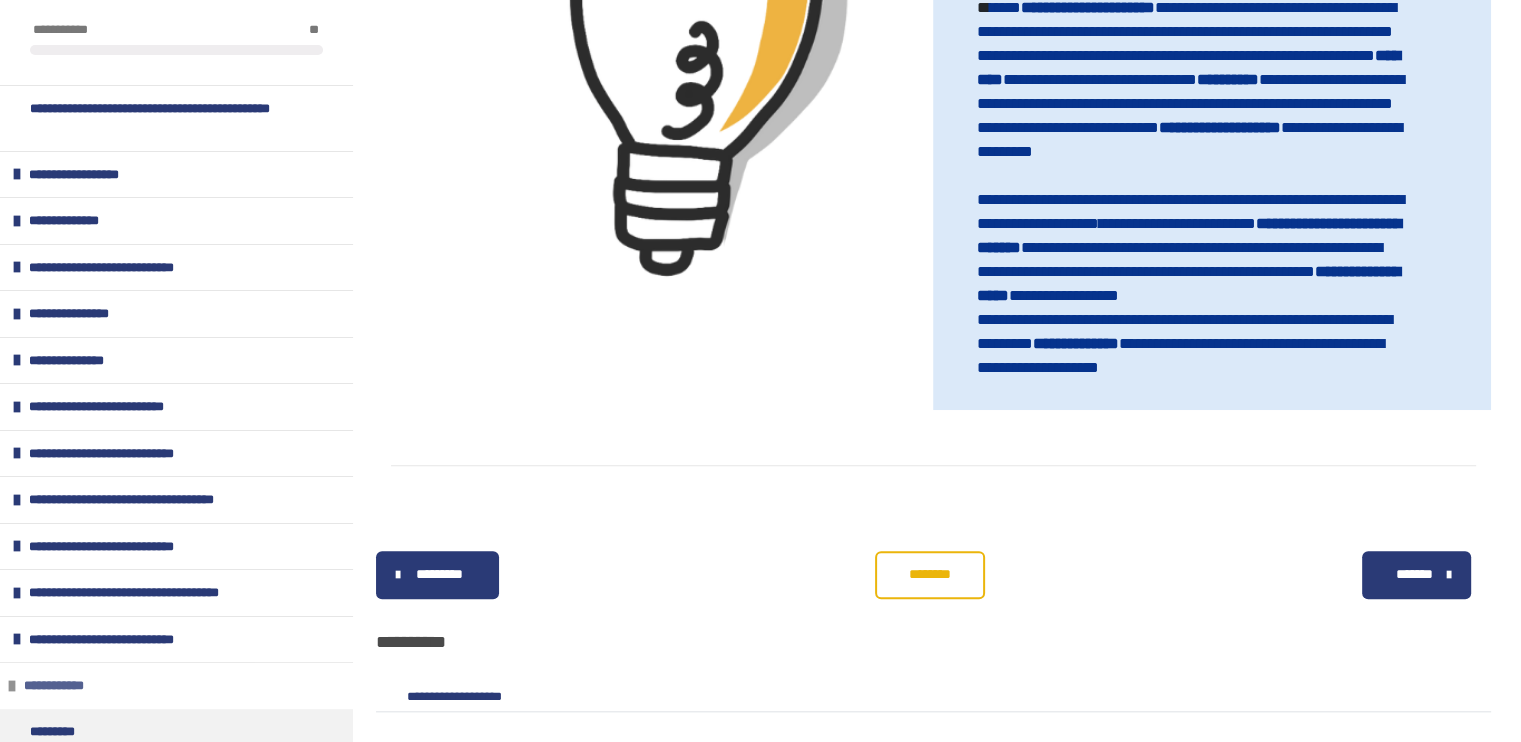 scroll, scrollTop: 0, scrollLeft: 0, axis: both 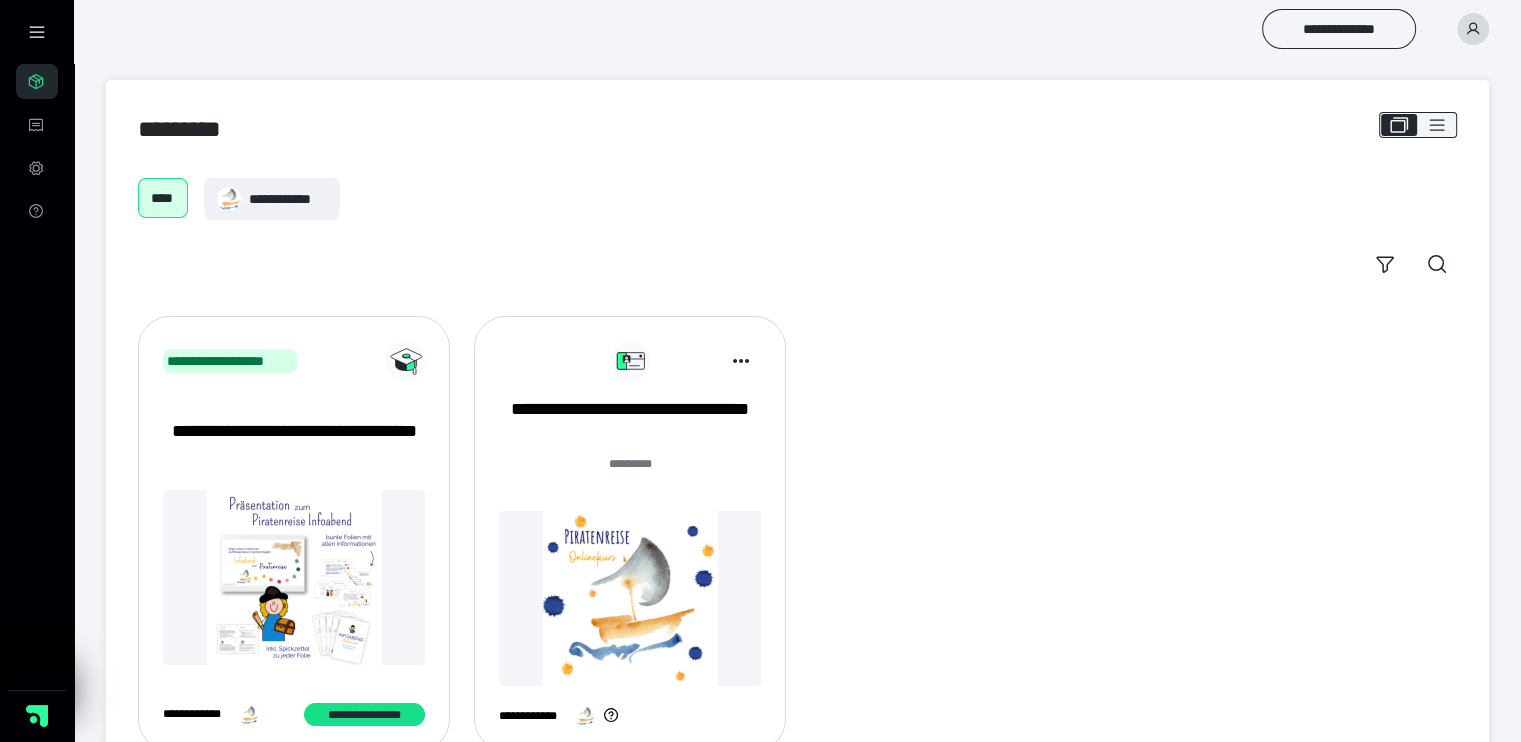 click at bounding box center (1473, 29) 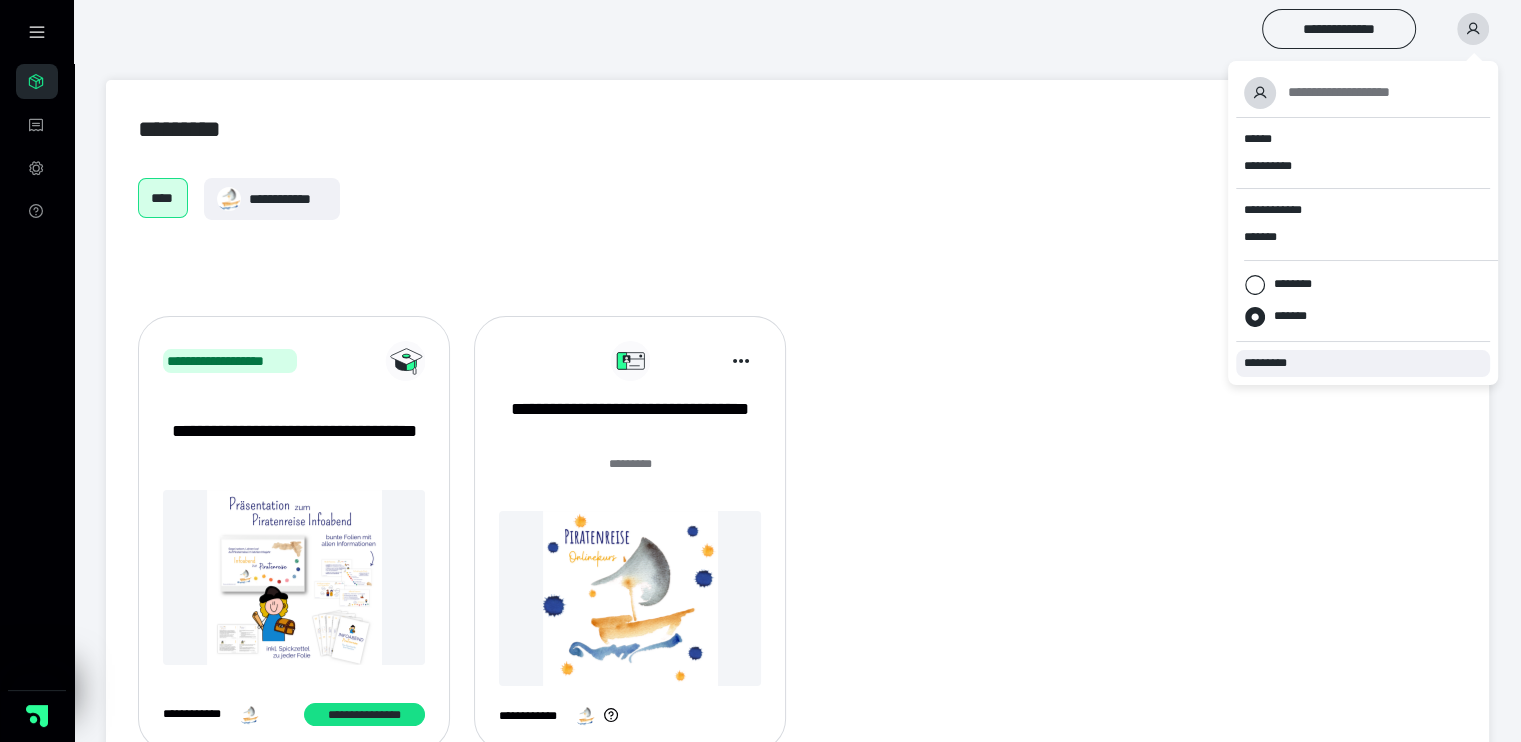 click on "*********" at bounding box center [1274, 363] 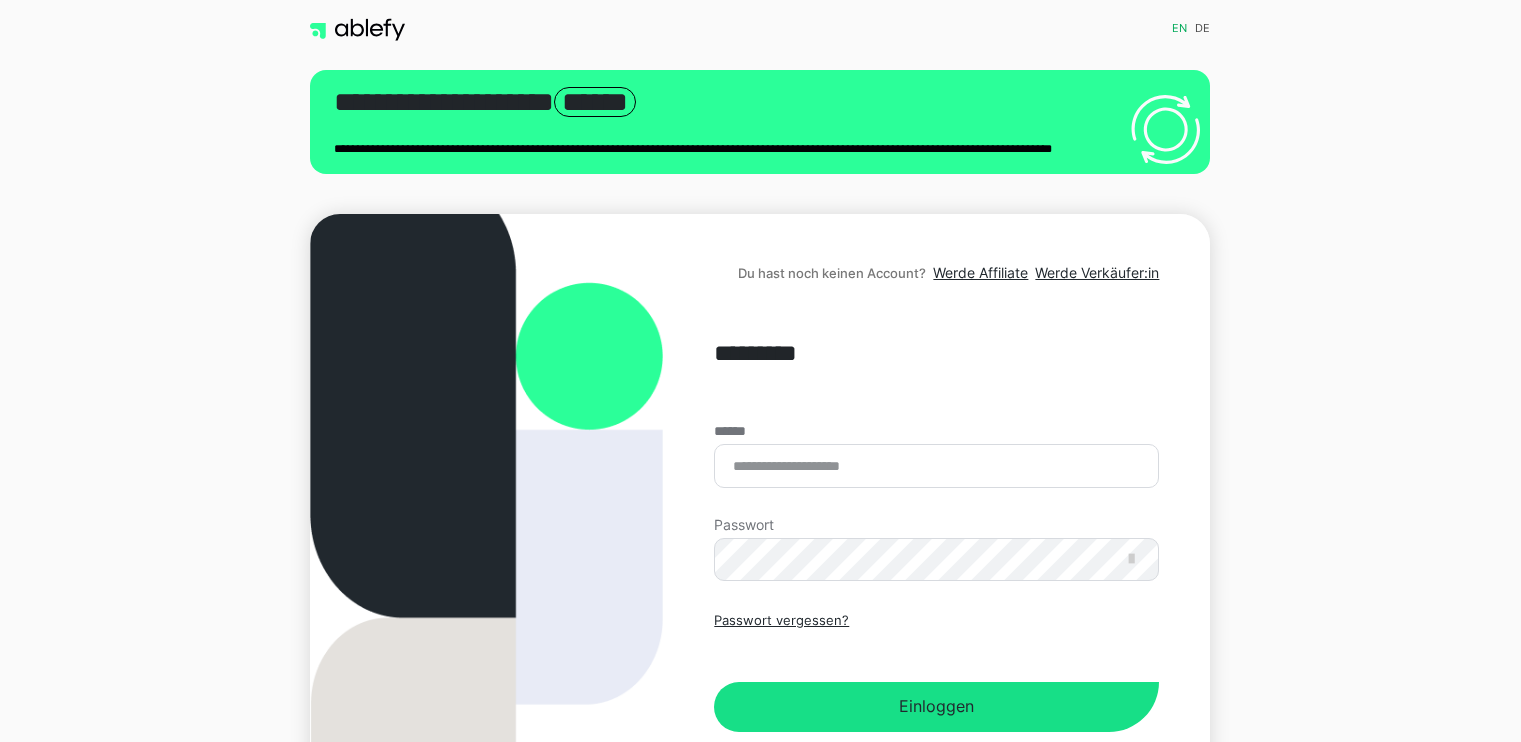 scroll, scrollTop: 0, scrollLeft: 0, axis: both 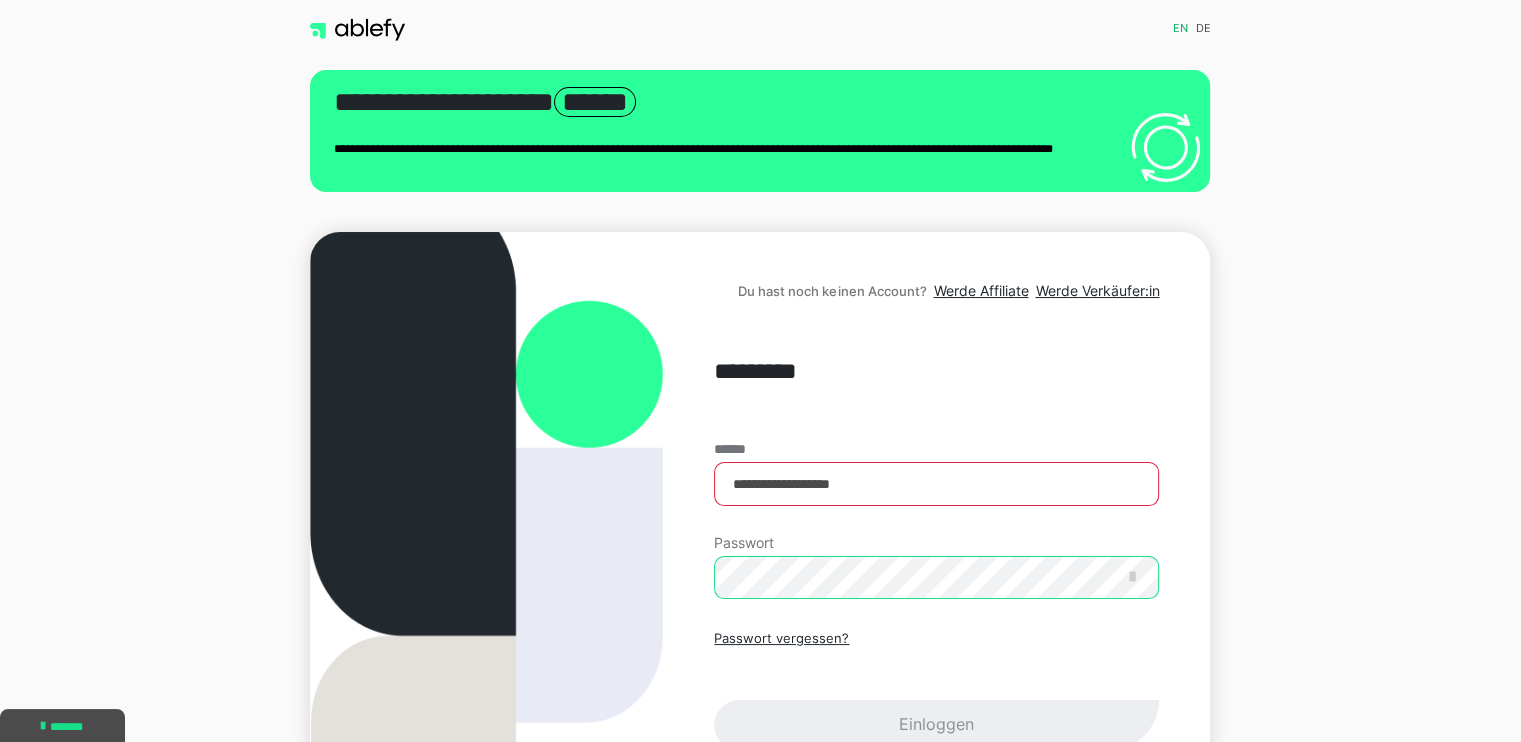 click on "**********" at bounding box center [760, 533] 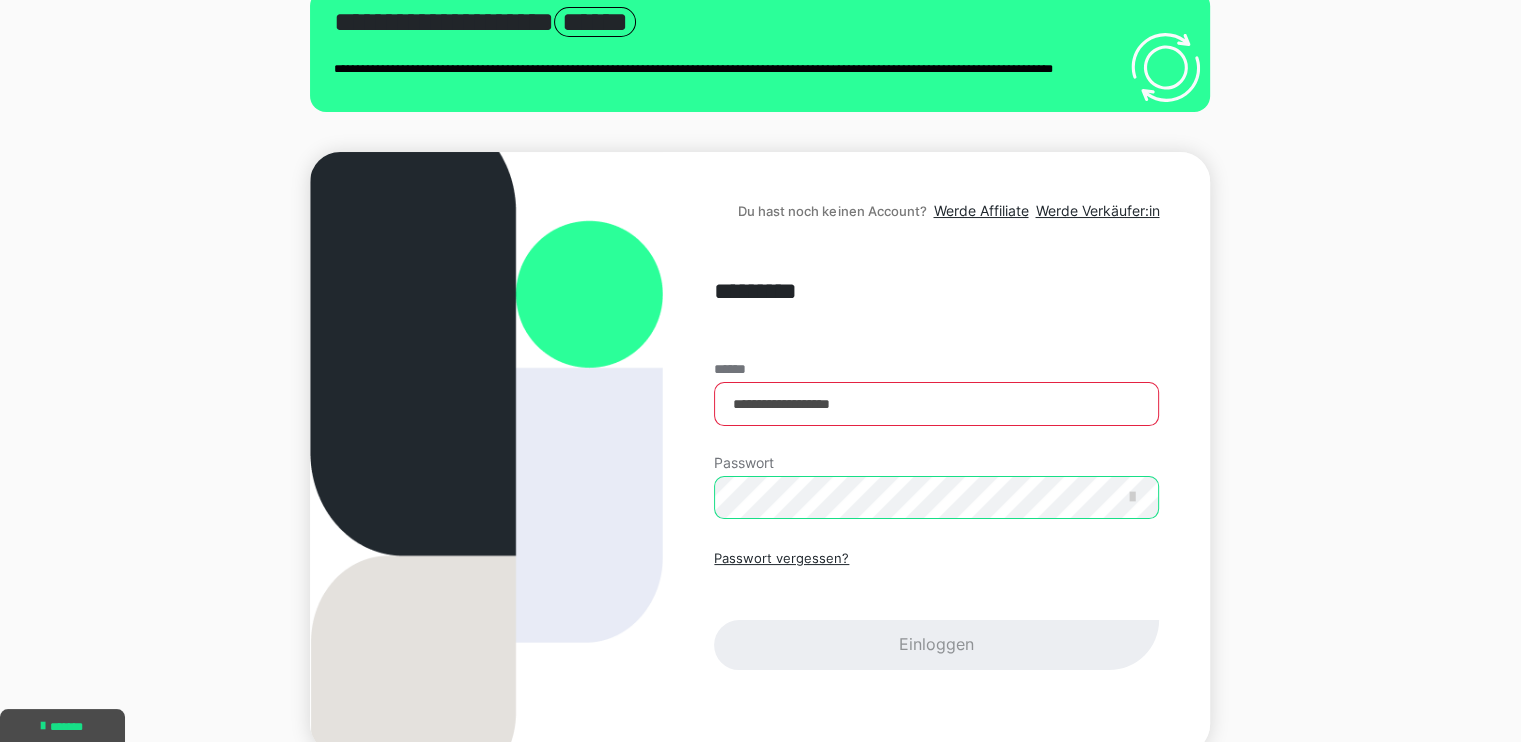 scroll, scrollTop: 180, scrollLeft: 0, axis: vertical 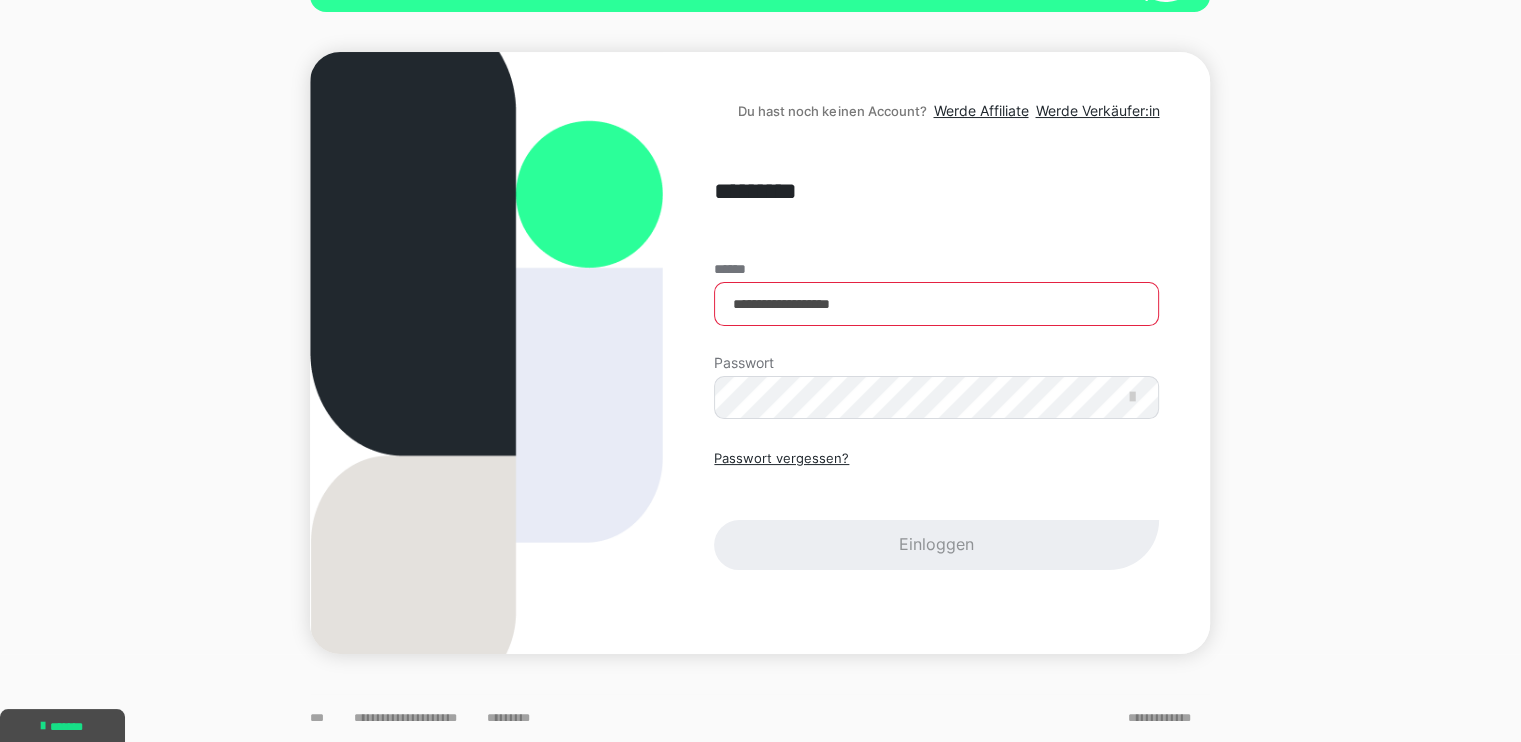 click on "Passwort vergessen? Einloggen" at bounding box center (936, 509) 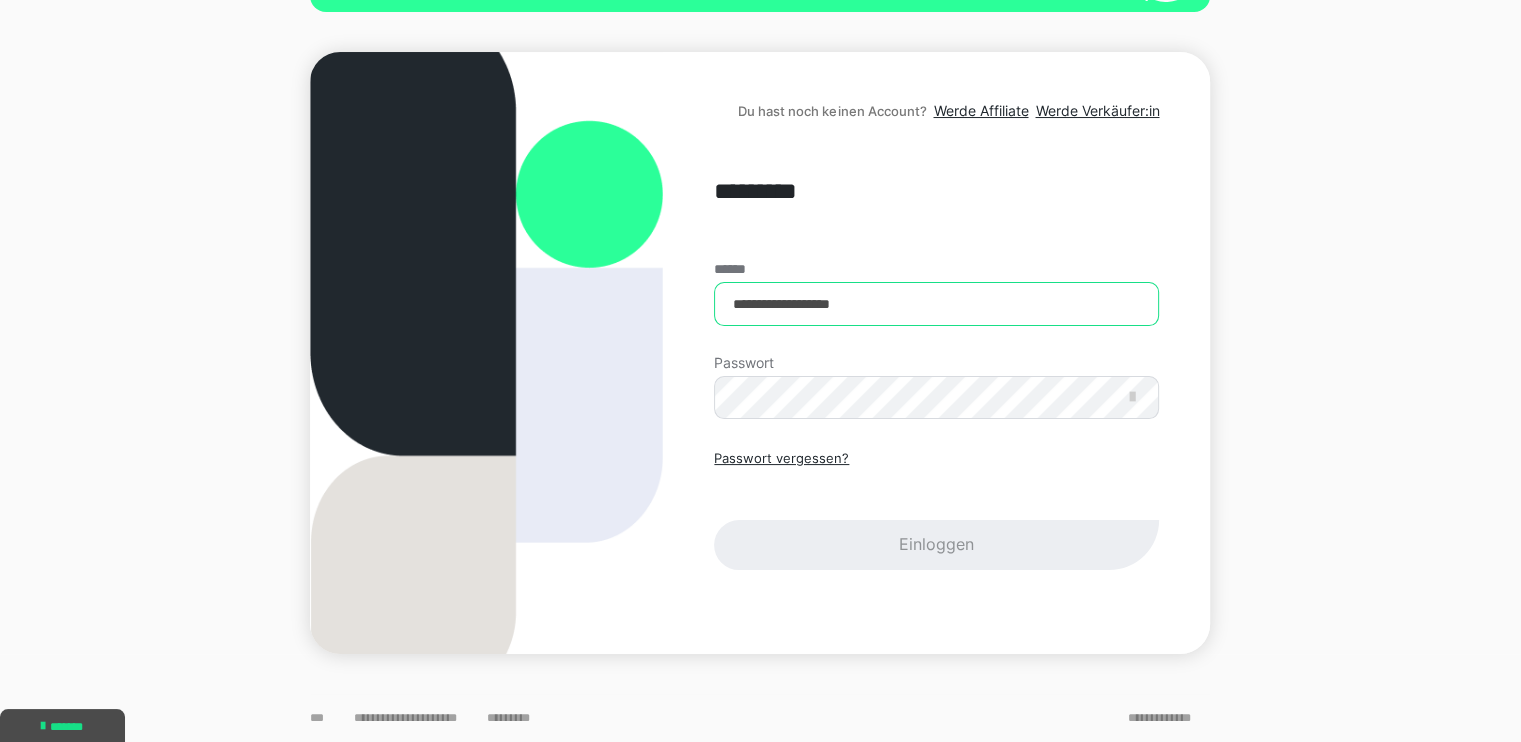 click on "**********" at bounding box center (936, 304) 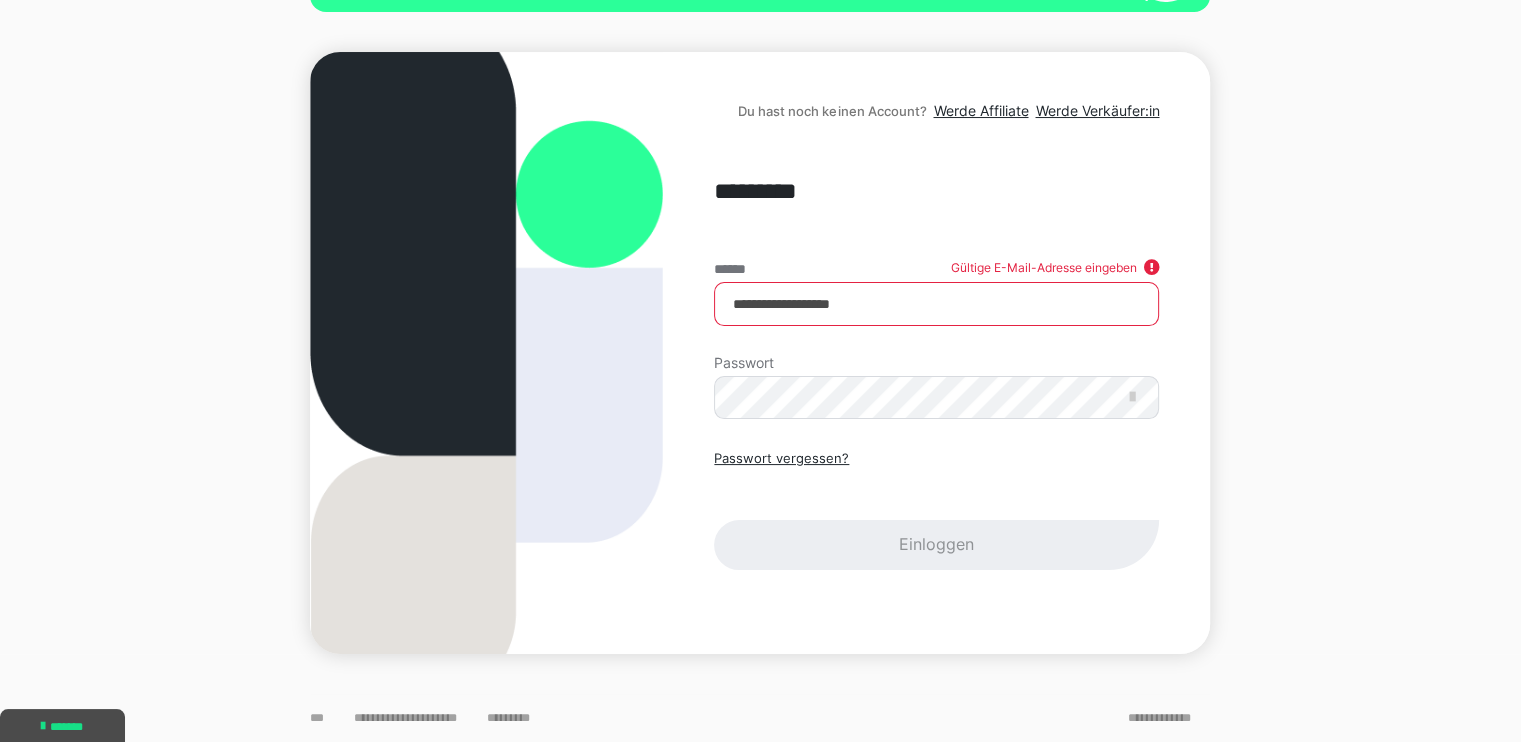 click on "Passwort vergessen? Einloggen" at bounding box center (936, 509) 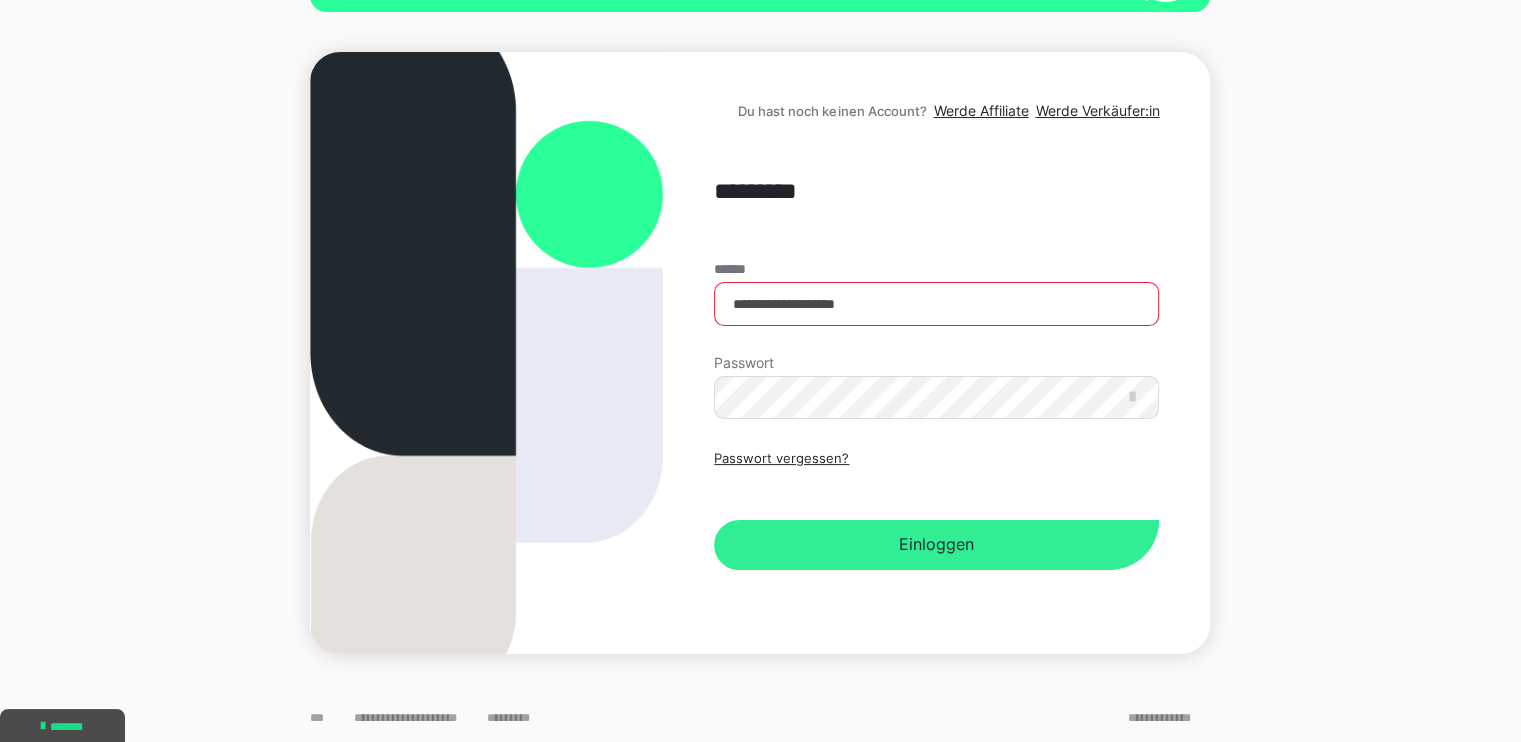 click on "Einloggen" at bounding box center (936, 545) 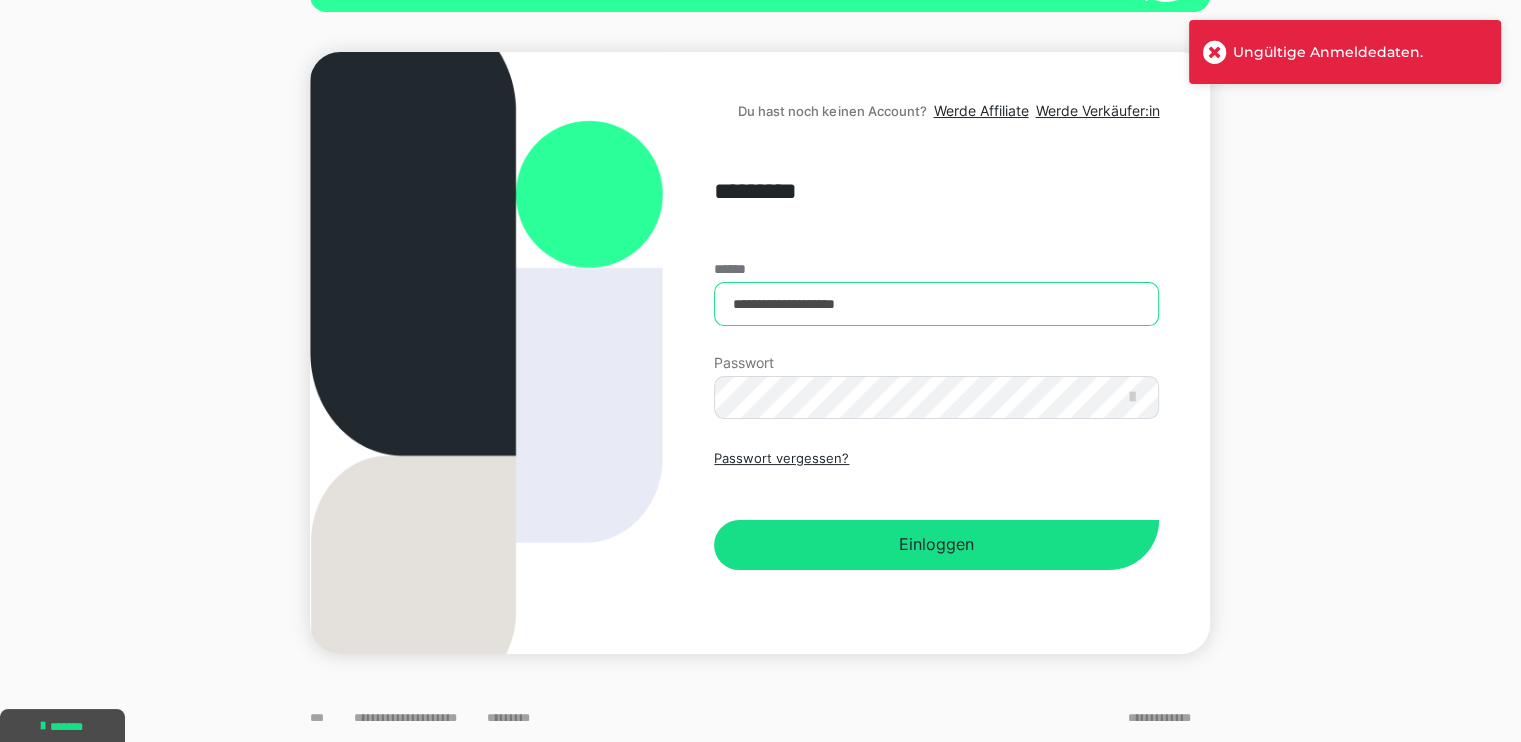 click on "**********" at bounding box center (936, 304) 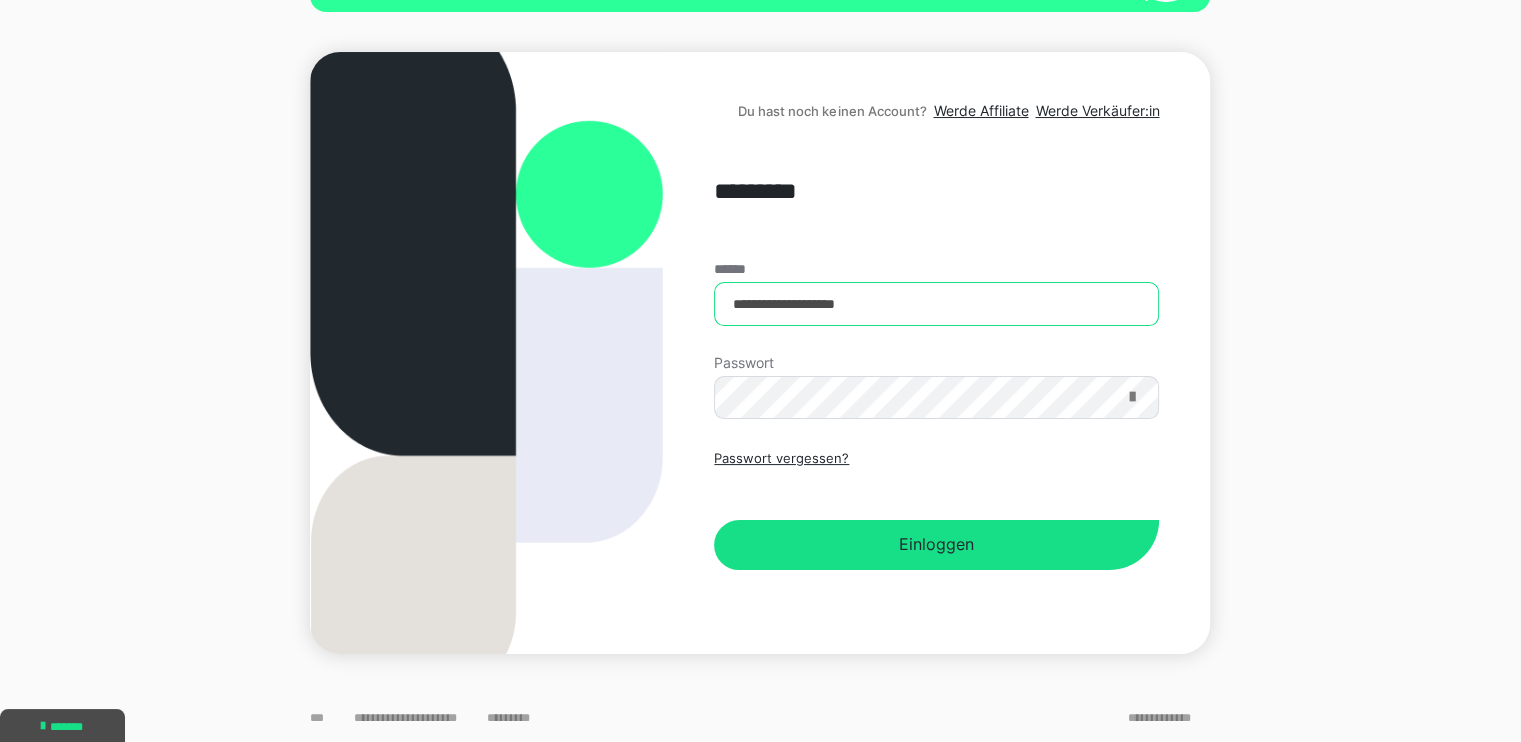 type on "**********" 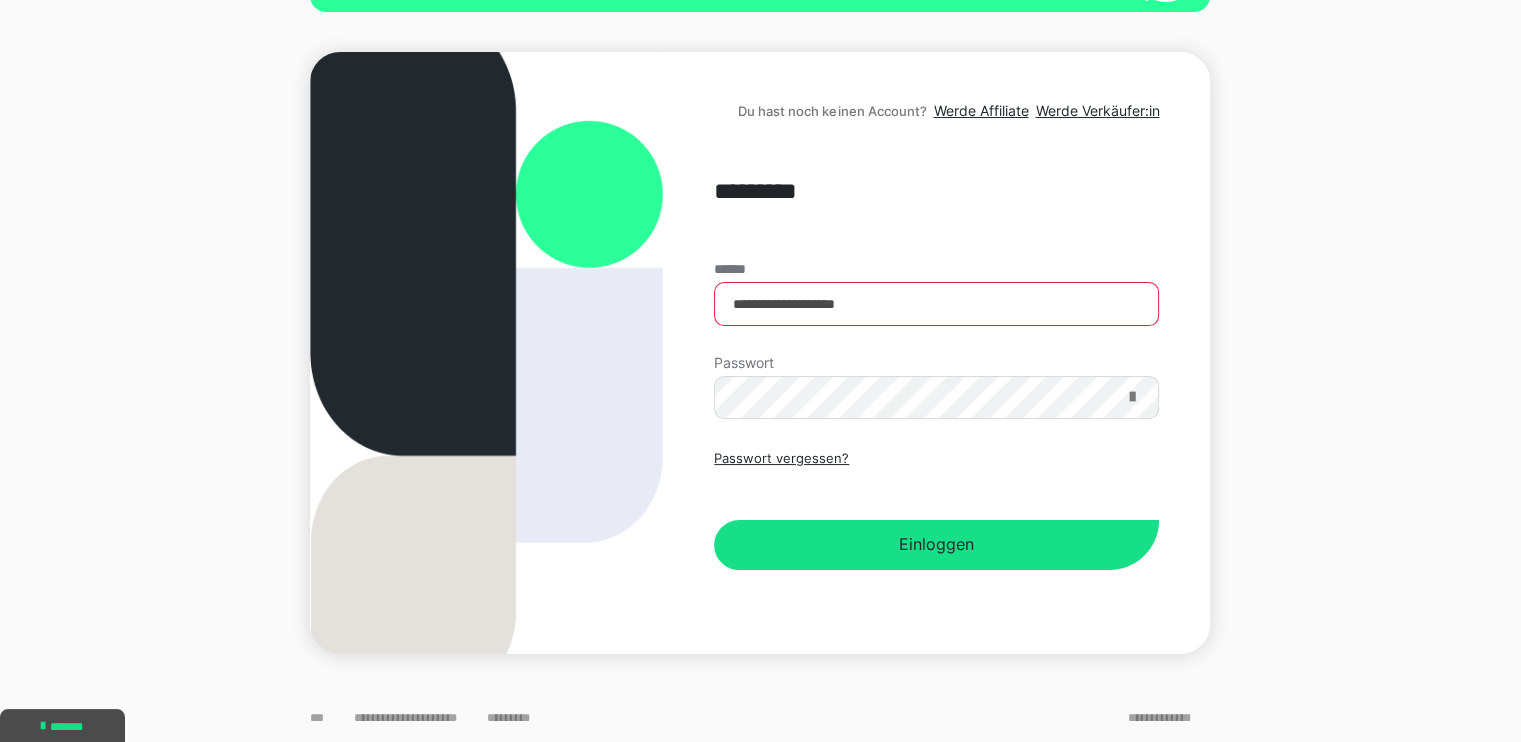 click at bounding box center (1131, 397) 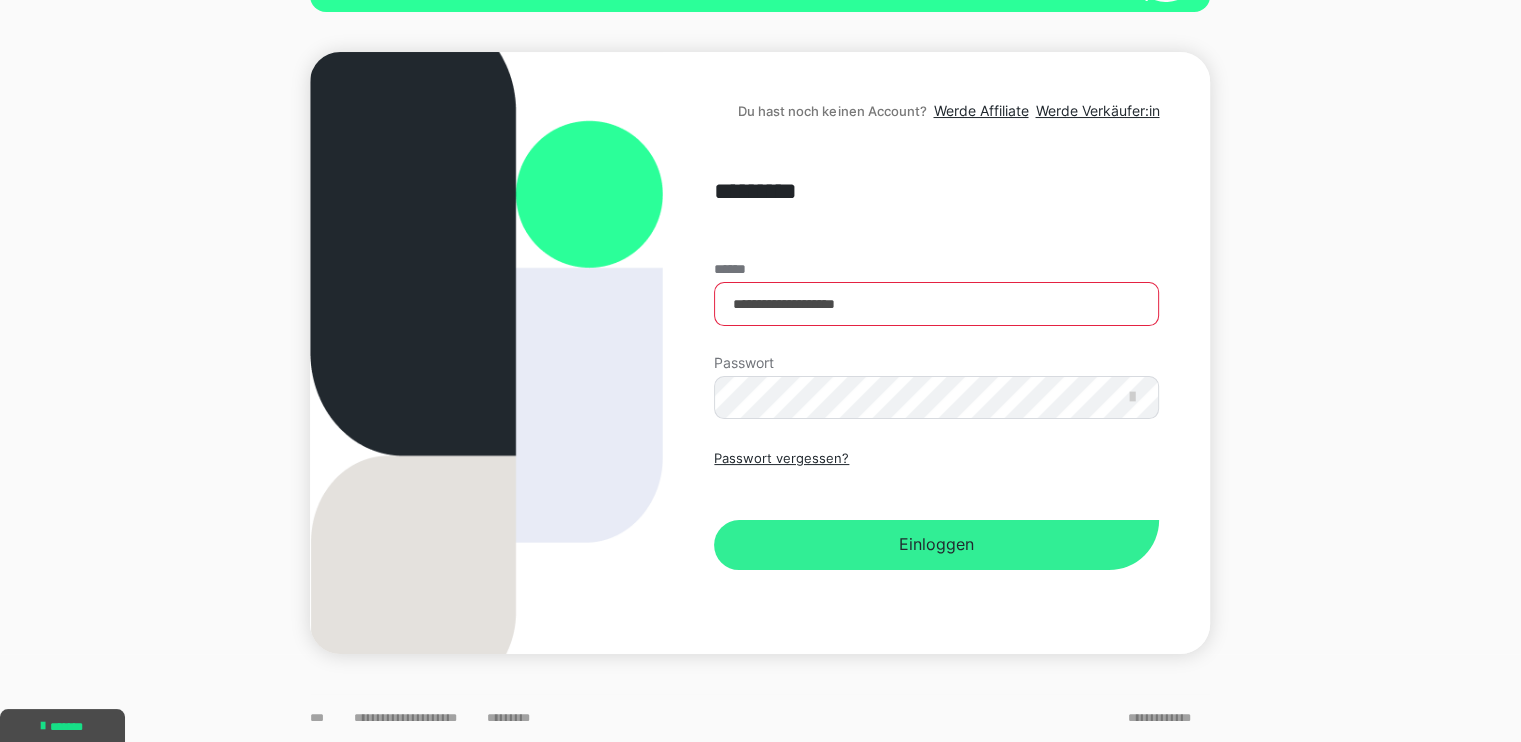 click on "Einloggen" at bounding box center (936, 545) 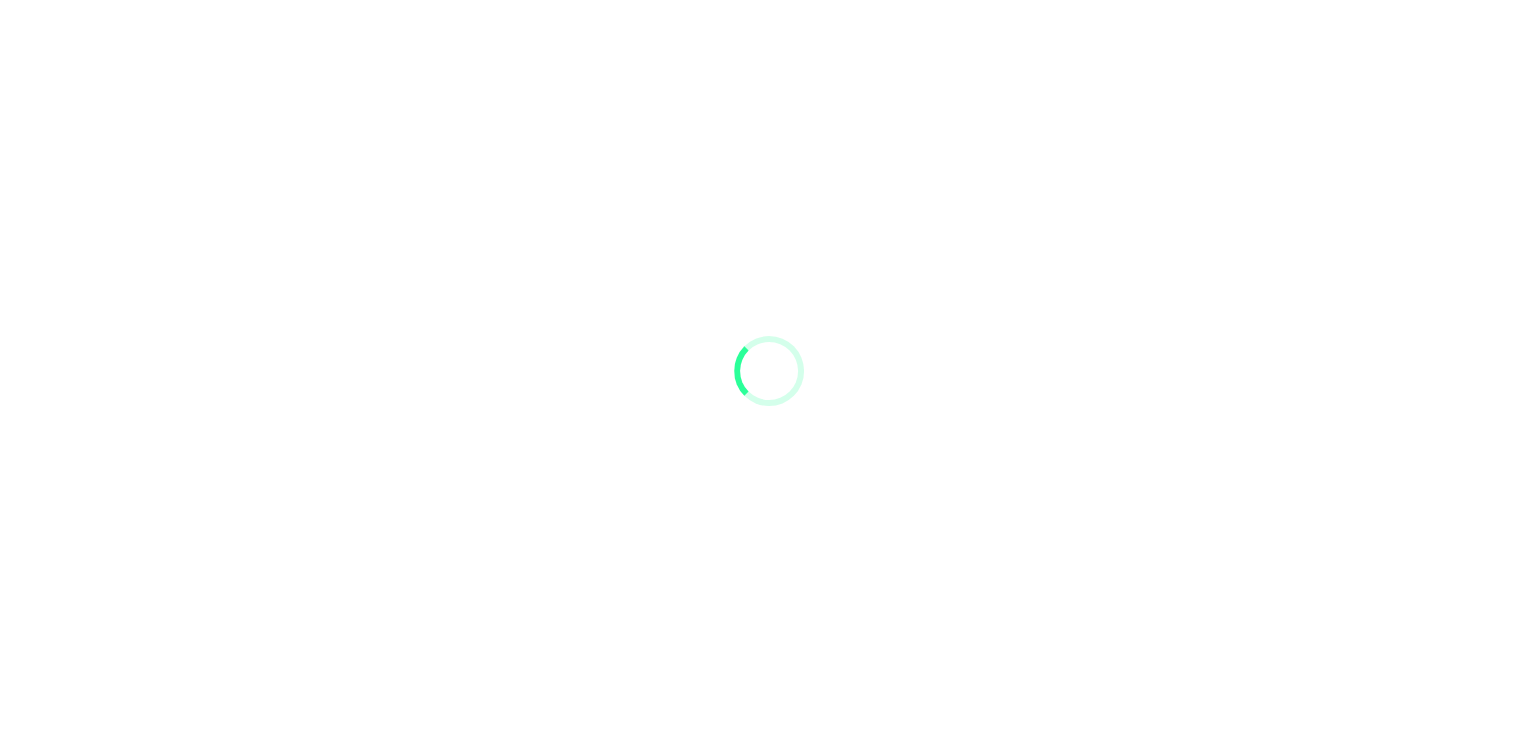 scroll, scrollTop: 0, scrollLeft: 0, axis: both 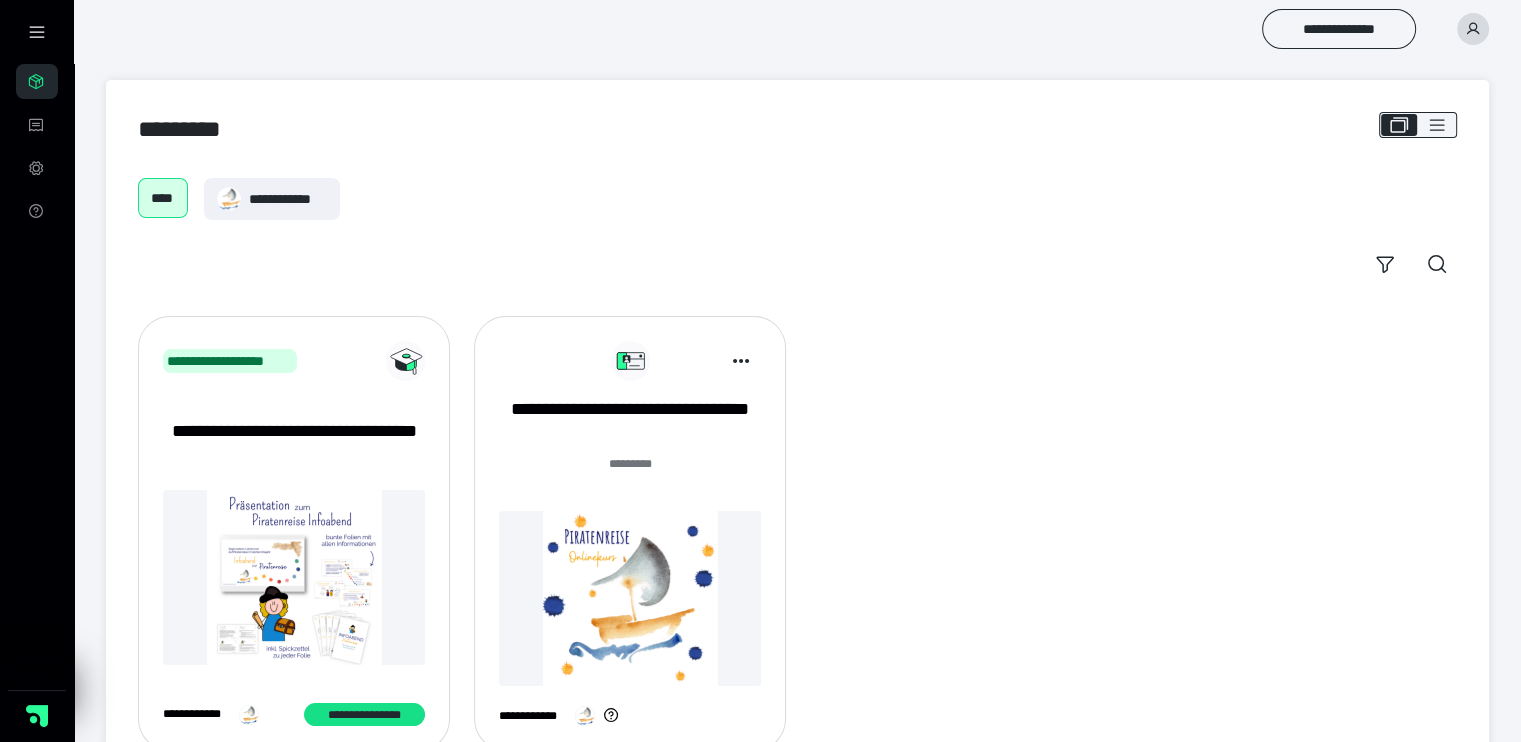 click on "**********" at bounding box center (797, 533) 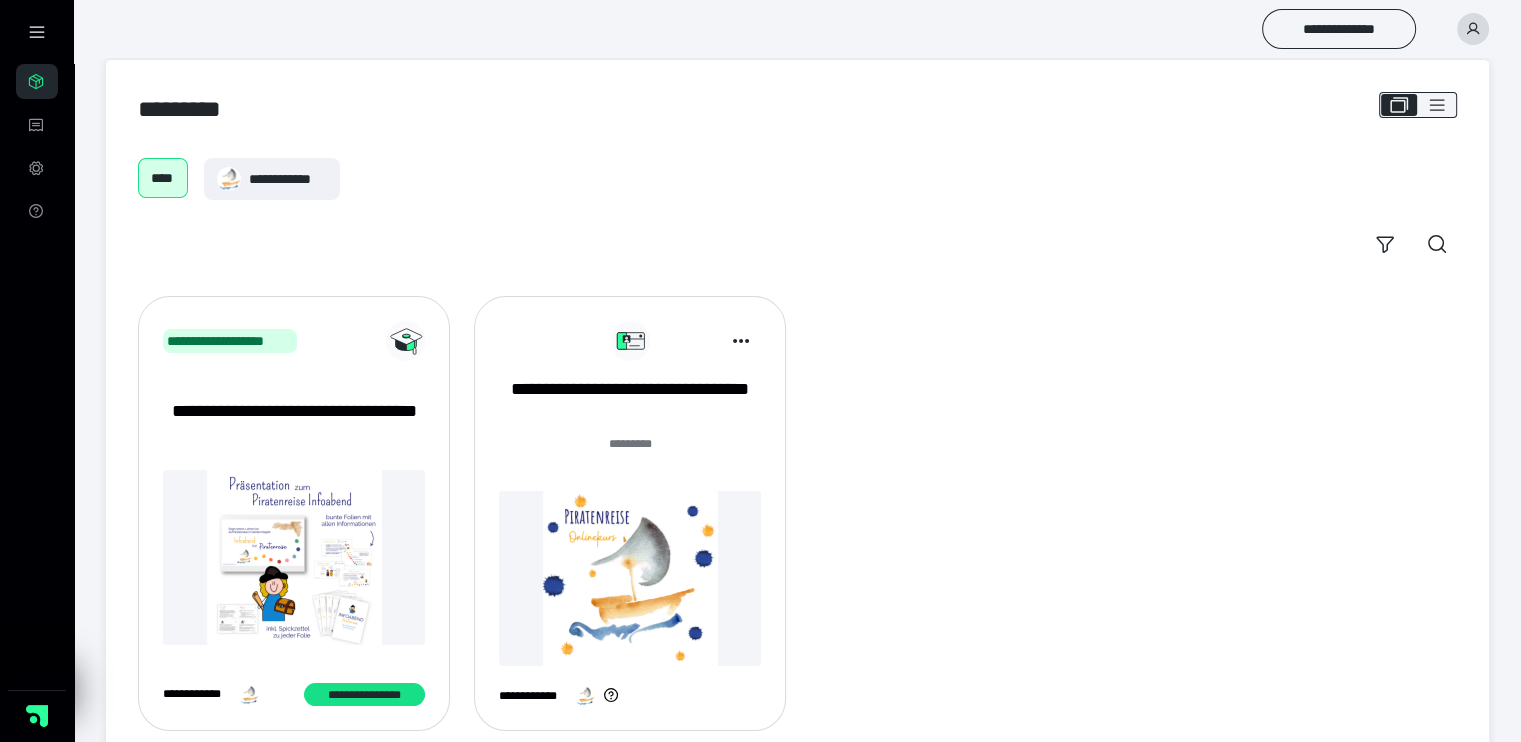 scroll, scrollTop: 0, scrollLeft: 0, axis: both 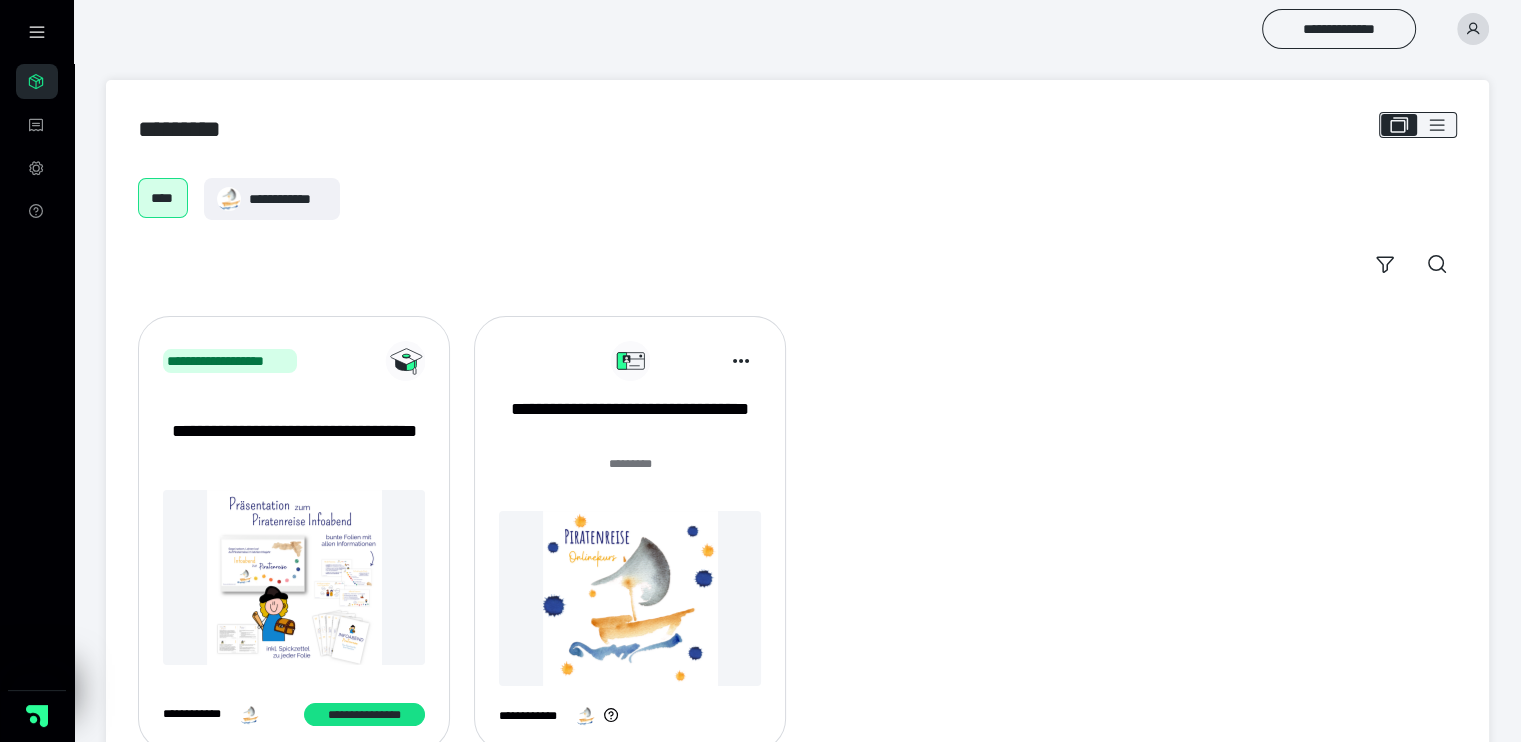 drag, startPoint x: 1468, startPoint y: 22, endPoint x: 1457, endPoint y: 7, distance: 18.601076 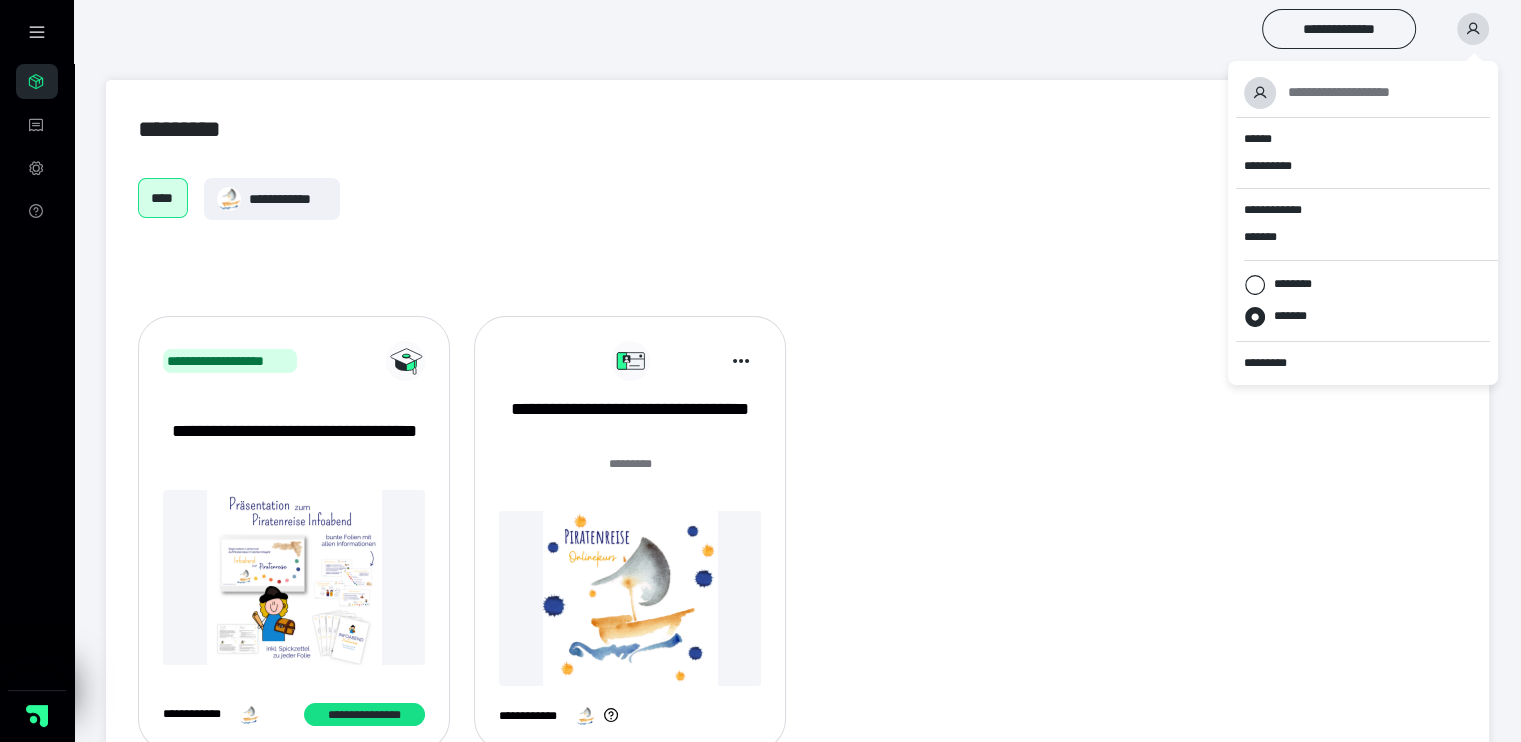 drag, startPoint x: 1258, startPoint y: 357, endPoint x: 1208, endPoint y: 309, distance: 69.31089 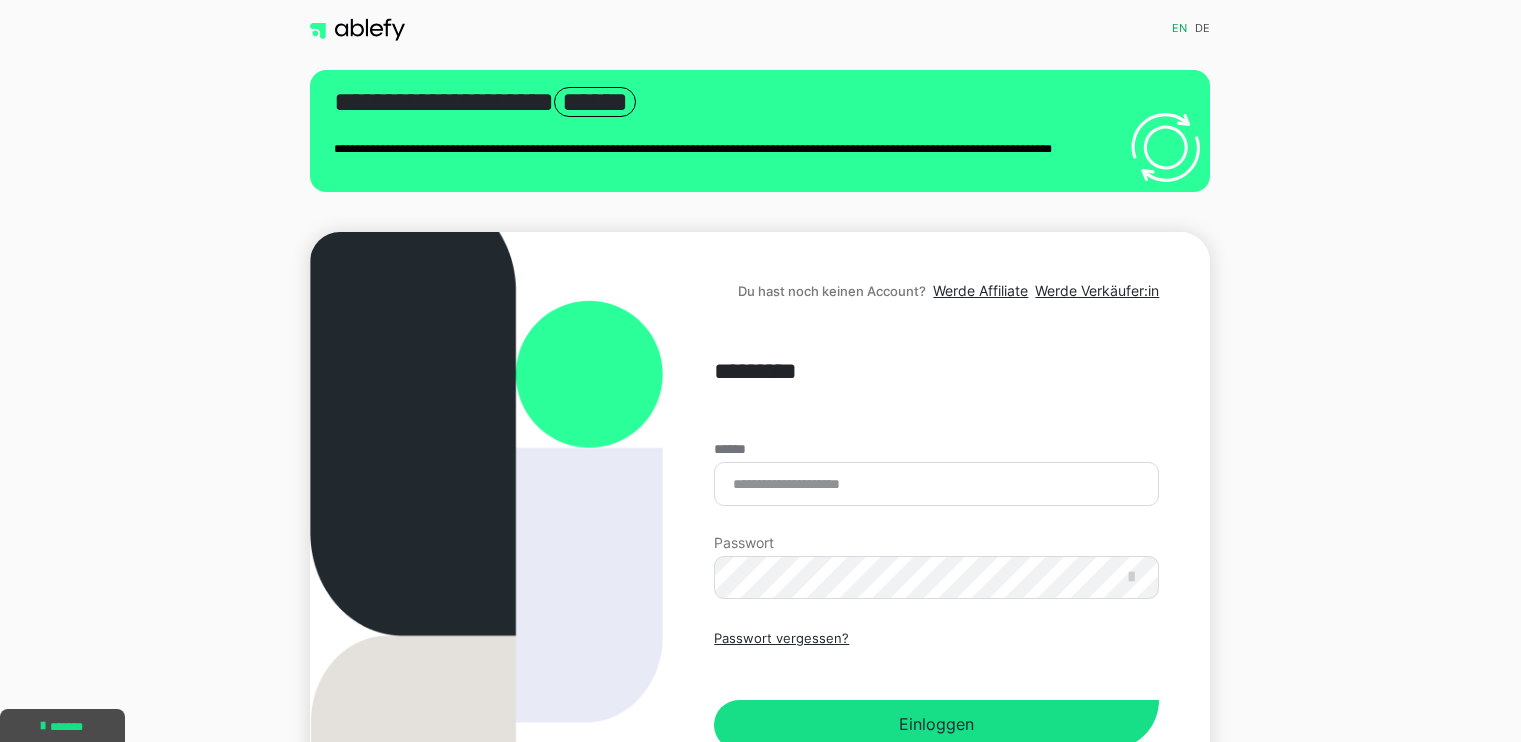 scroll, scrollTop: 0, scrollLeft: 0, axis: both 